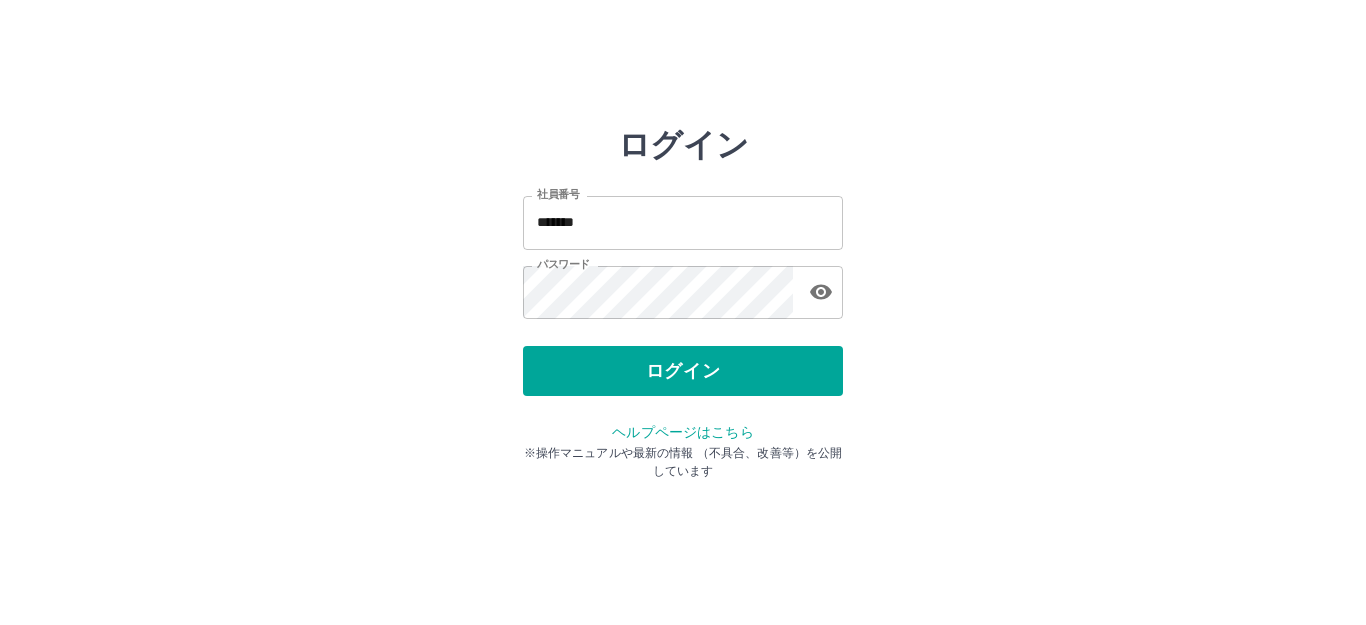 scroll, scrollTop: 0, scrollLeft: 0, axis: both 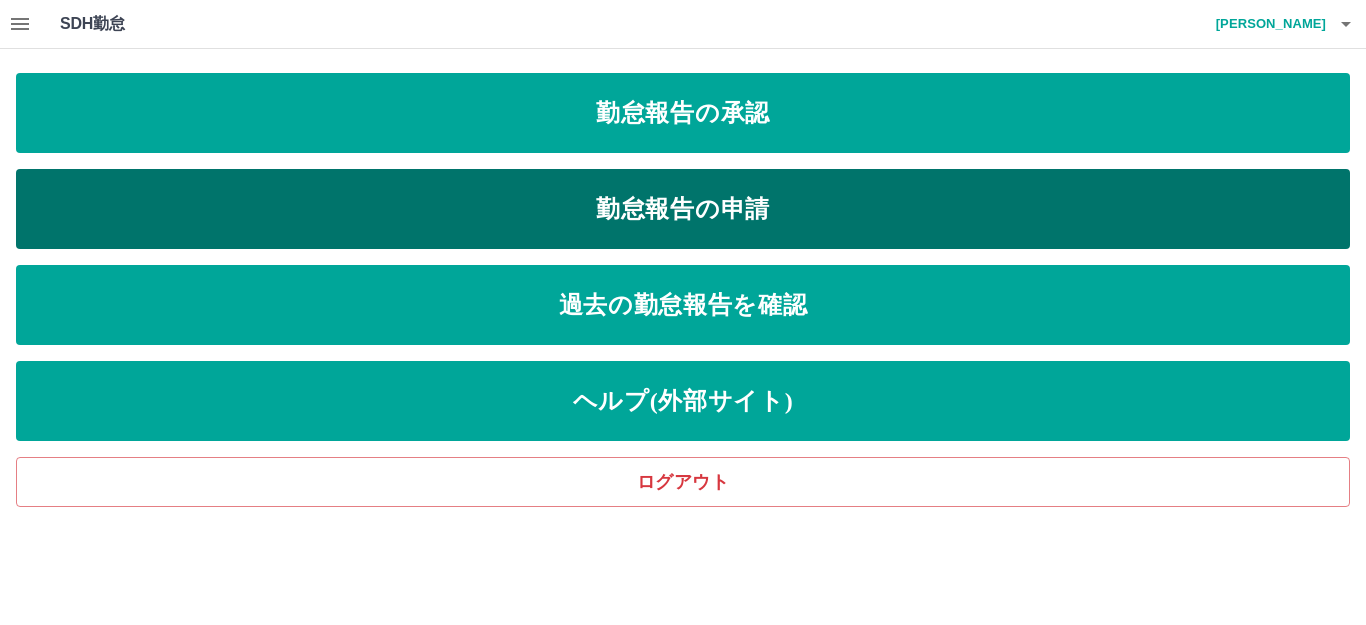 click on "勤怠報告の申請" at bounding box center (683, 209) 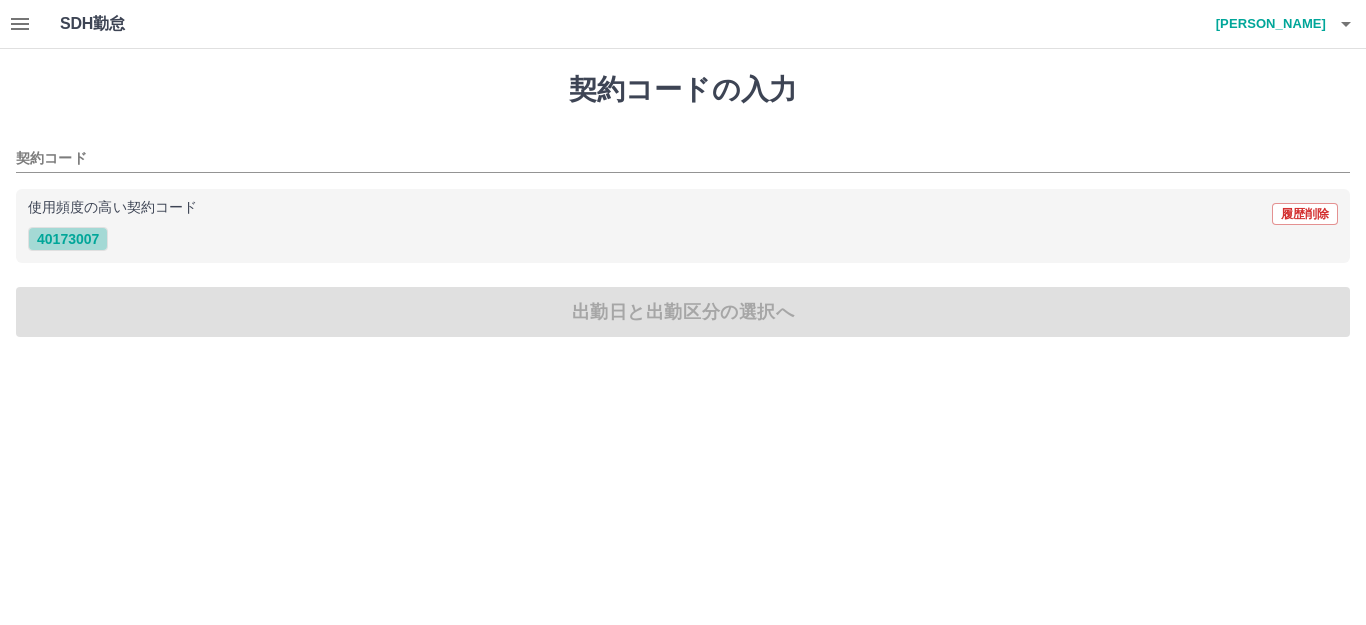 click on "40173007" at bounding box center [68, 239] 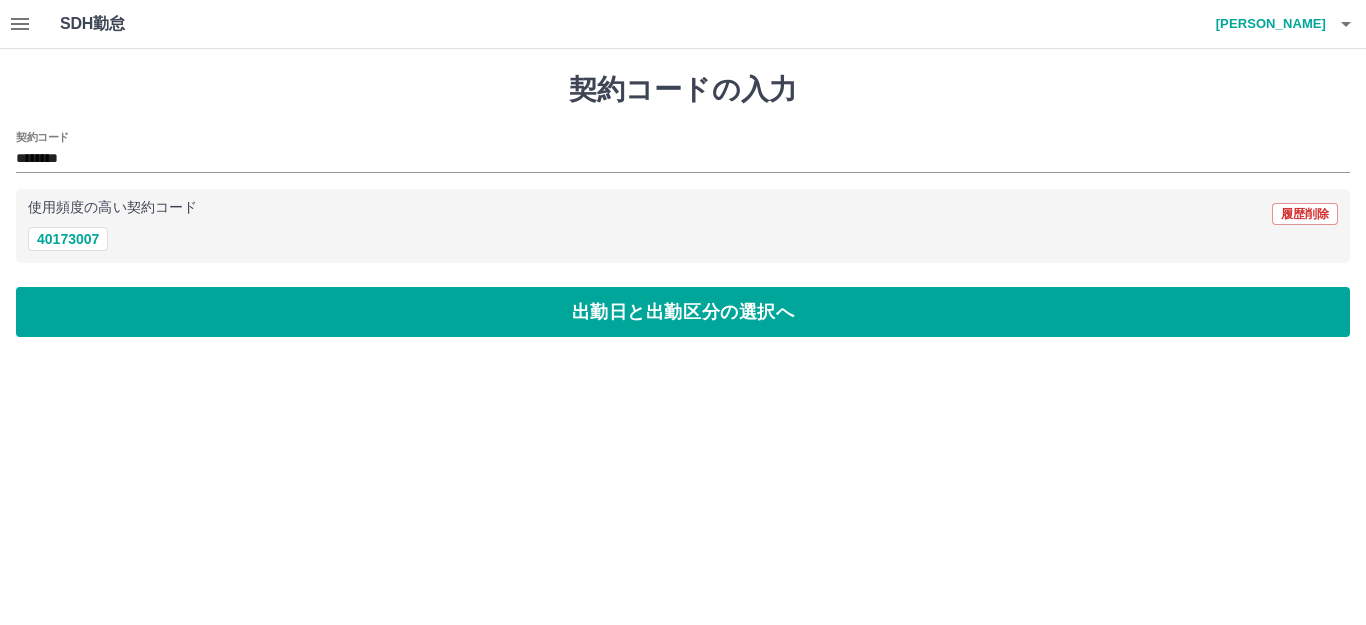 click on "契約コードの入力 契約コード ******** 使用頻度の高い契約コード 履歴削除 40173007 出勤日と出勤区分の選択へ" at bounding box center [683, 205] 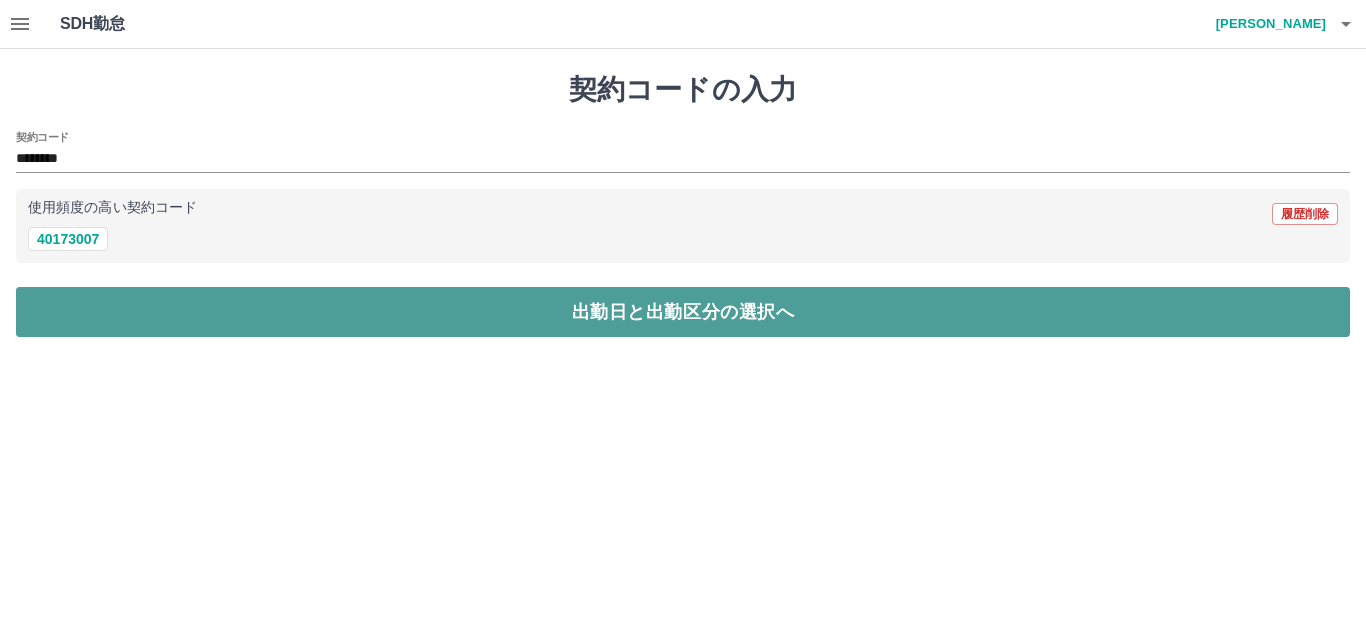 click on "出勤日と出勤区分の選択へ" at bounding box center [683, 312] 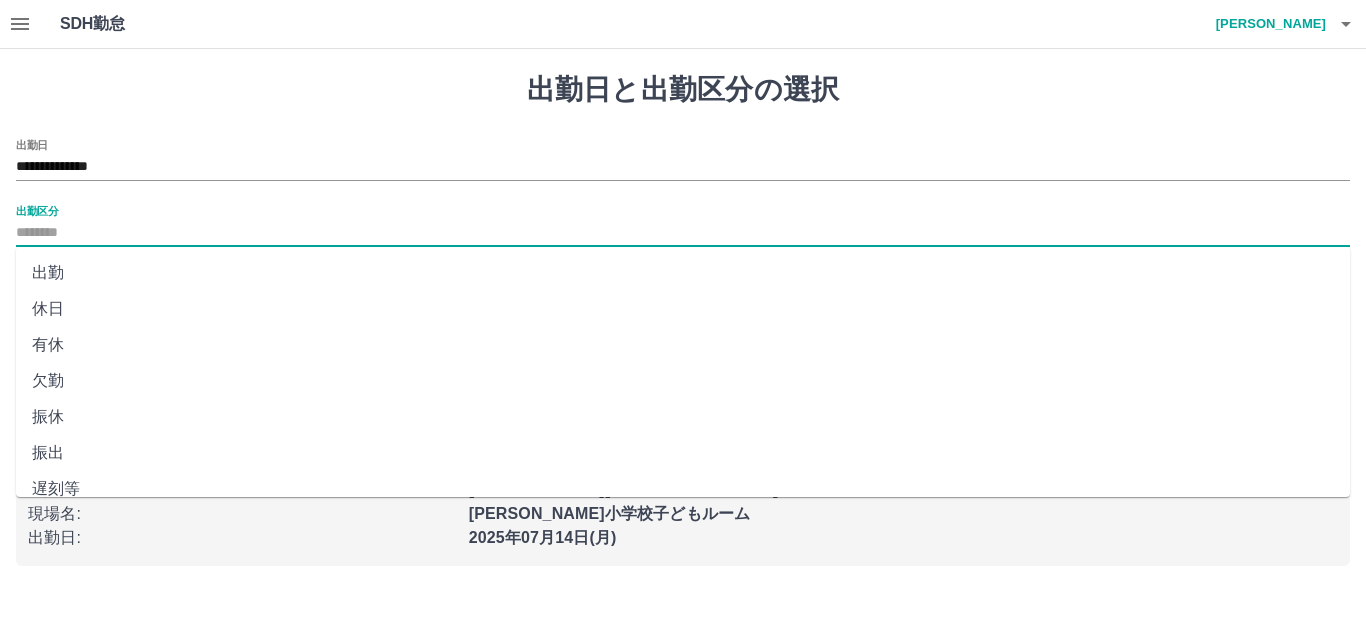 click on "出勤区分" at bounding box center [683, 233] 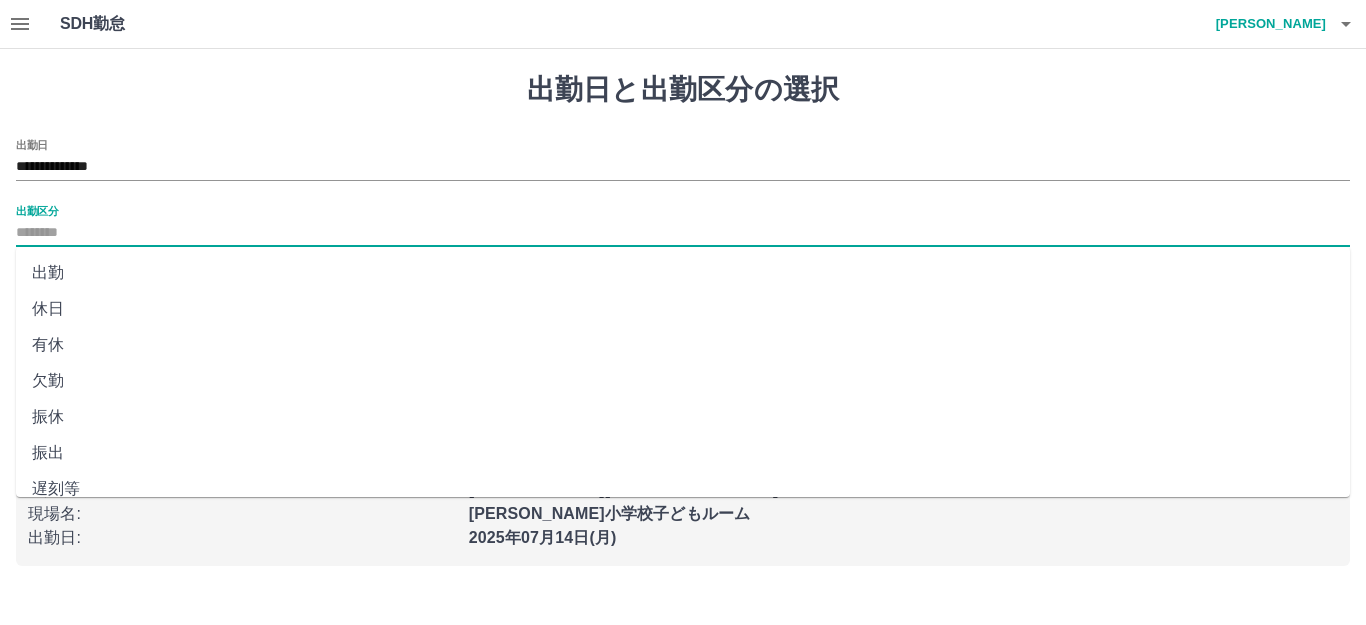 click on "出勤" at bounding box center [683, 273] 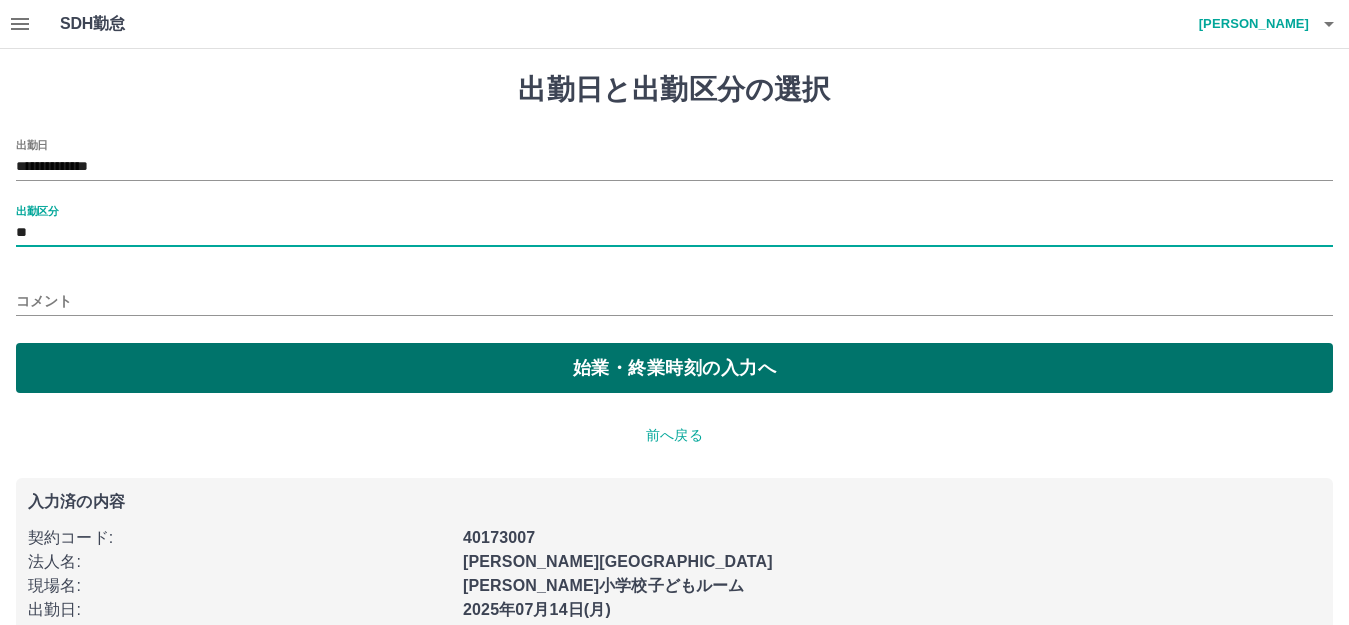 click on "始業・終業時刻の入力へ" at bounding box center (674, 368) 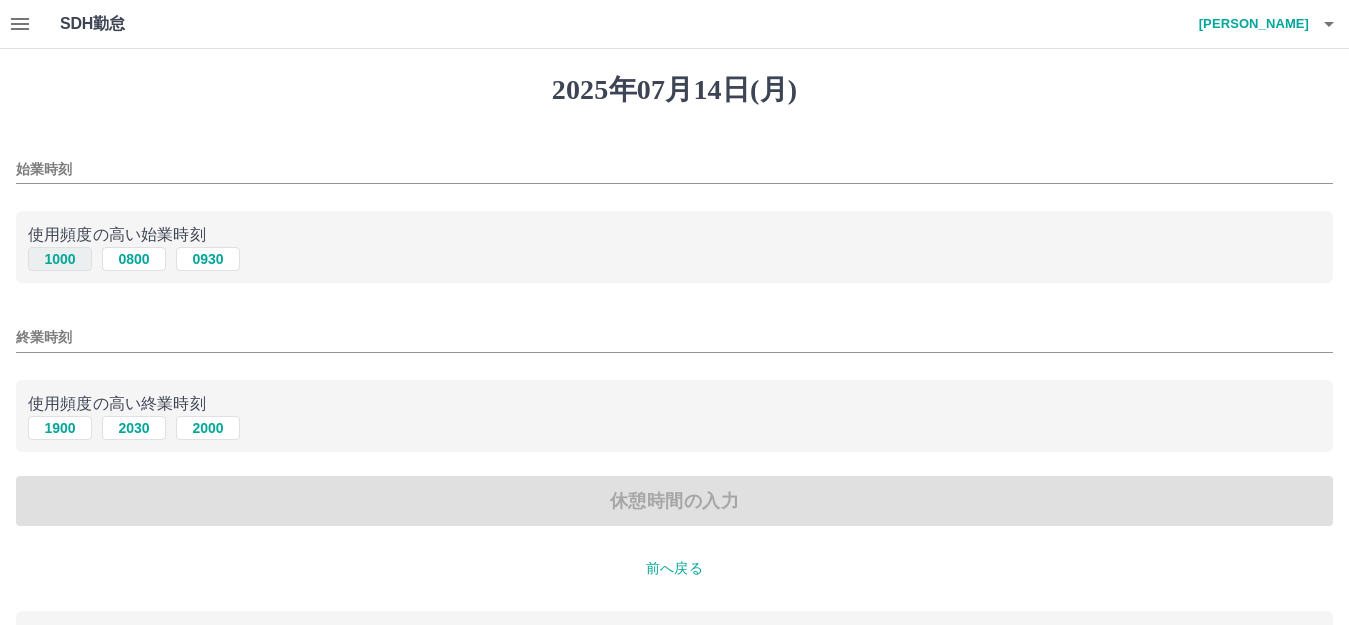 click on "1000" at bounding box center (60, 259) 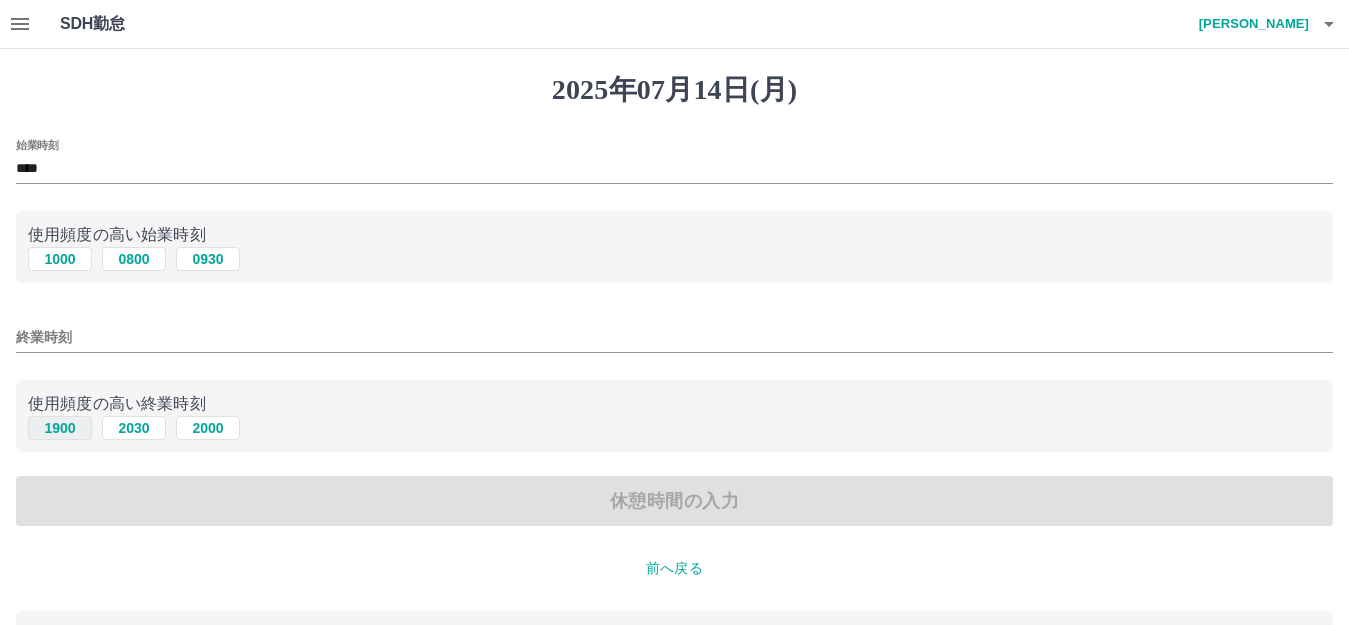 click on "1900" at bounding box center [60, 428] 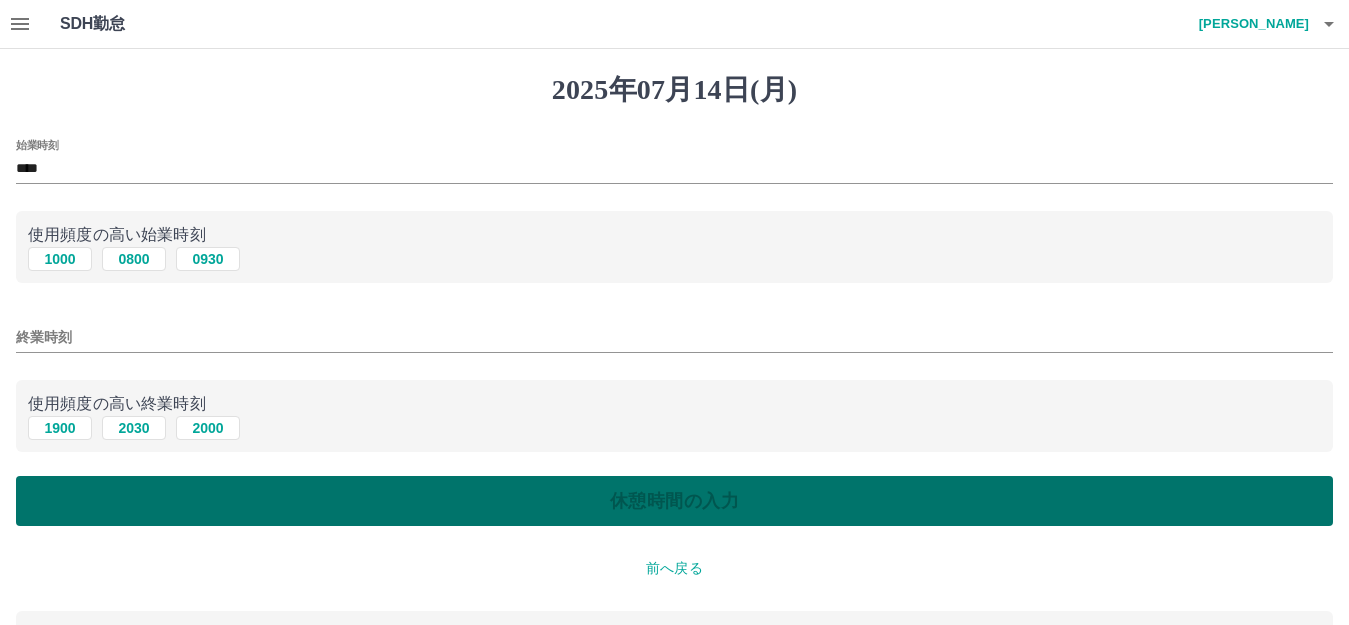 type on "****" 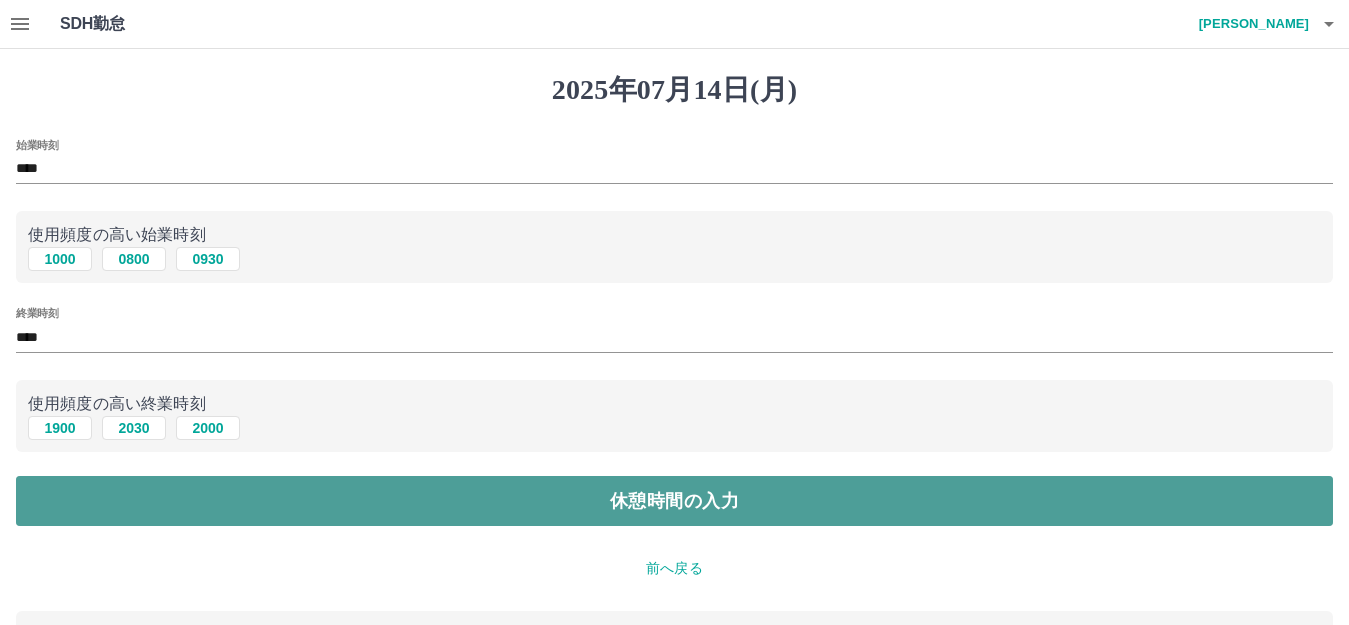 click on "休憩時間の入力" at bounding box center (674, 501) 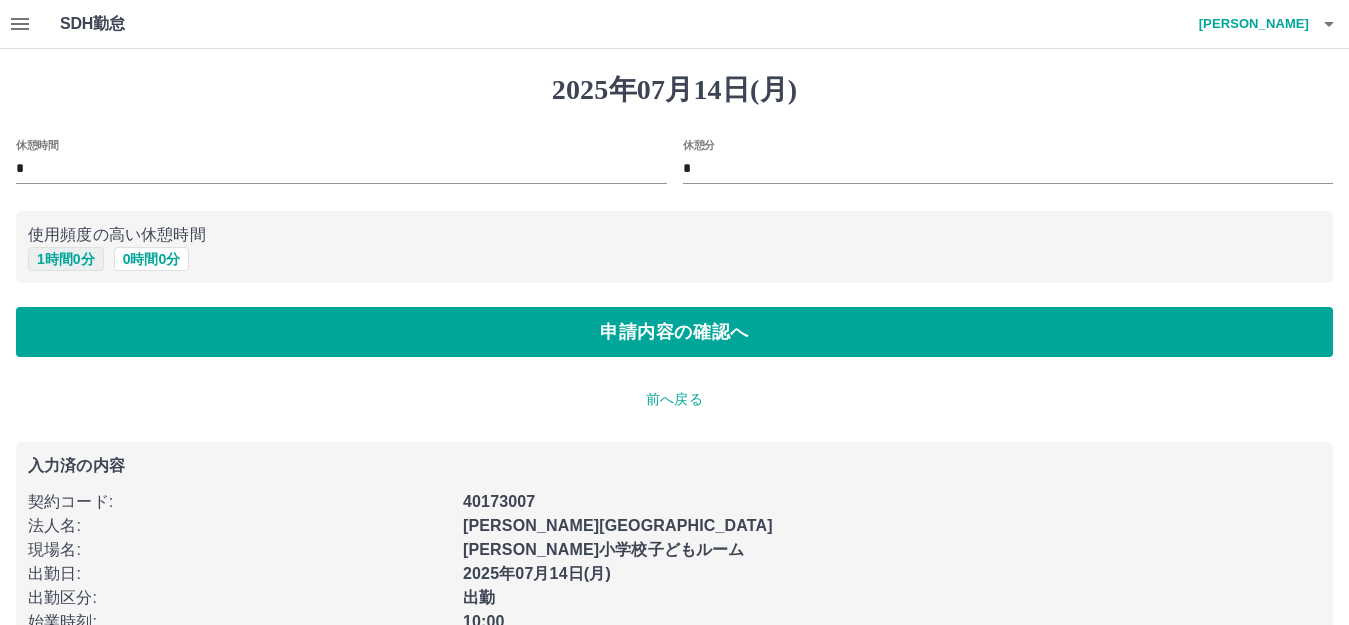 click on "1 時間 0 分" at bounding box center [66, 259] 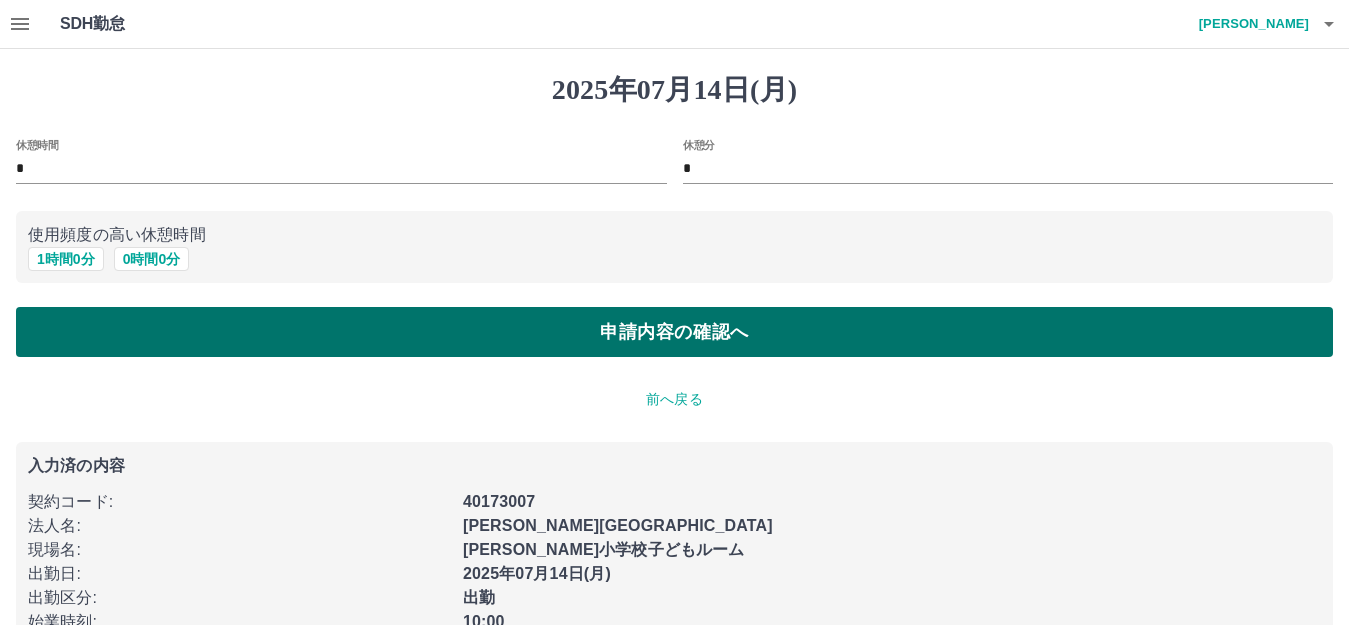 click on "申請内容の確認へ" at bounding box center [674, 332] 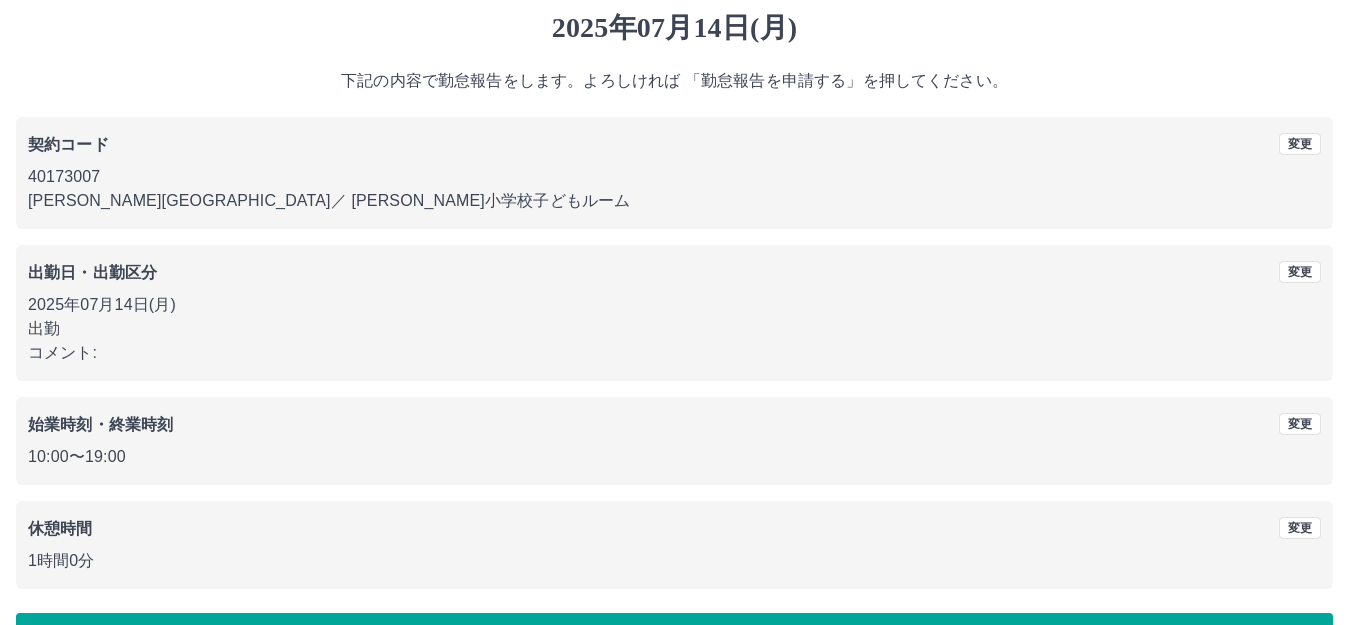 scroll, scrollTop: 124, scrollLeft: 0, axis: vertical 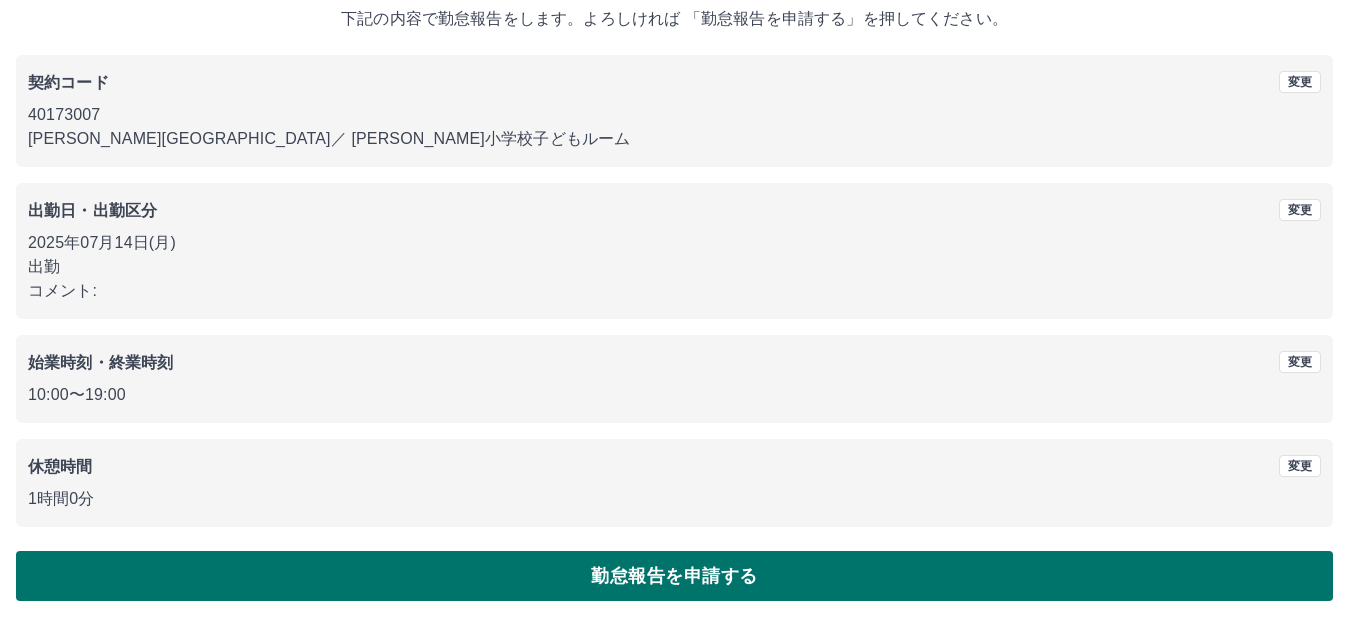 click on "勤怠報告を申請する" at bounding box center [674, 576] 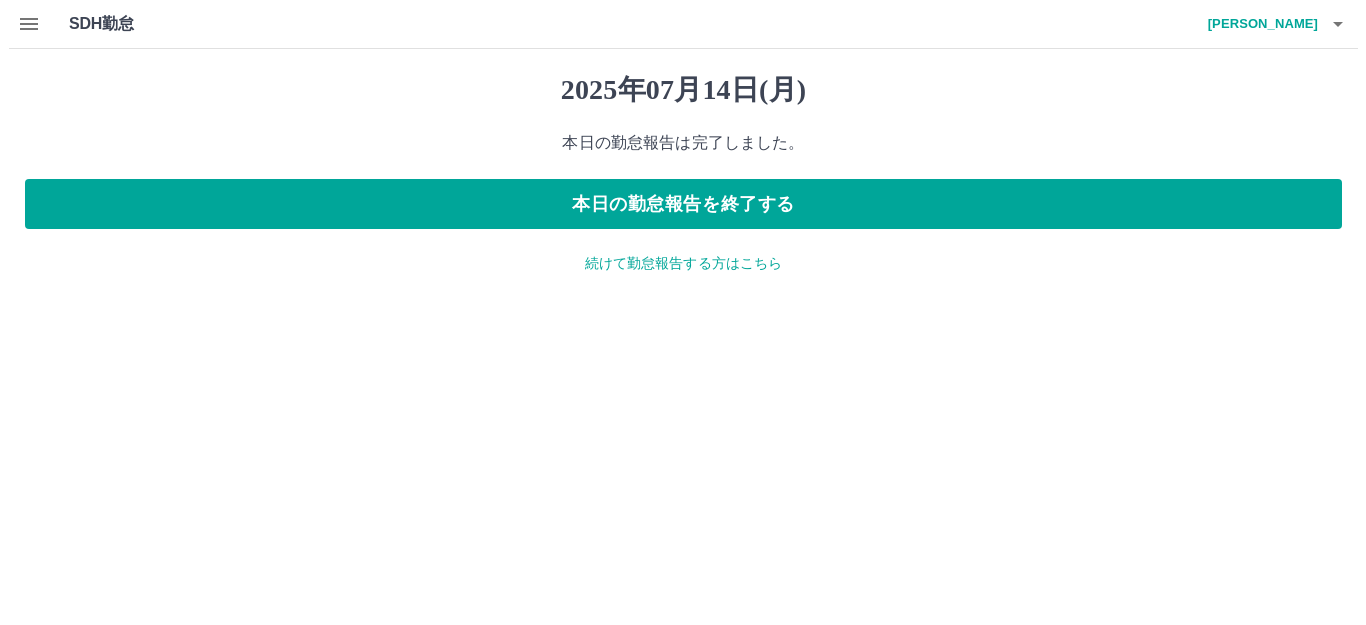 scroll, scrollTop: 0, scrollLeft: 0, axis: both 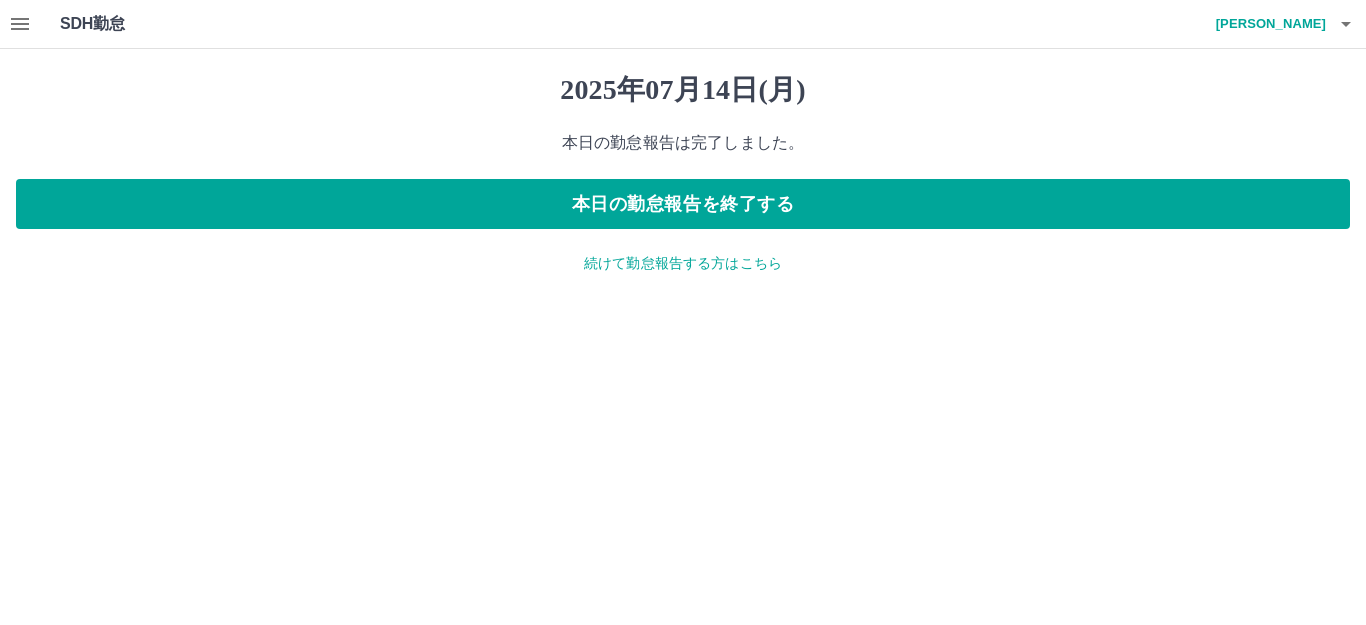 click on "続けて勤怠報告する方はこちら" at bounding box center (683, 263) 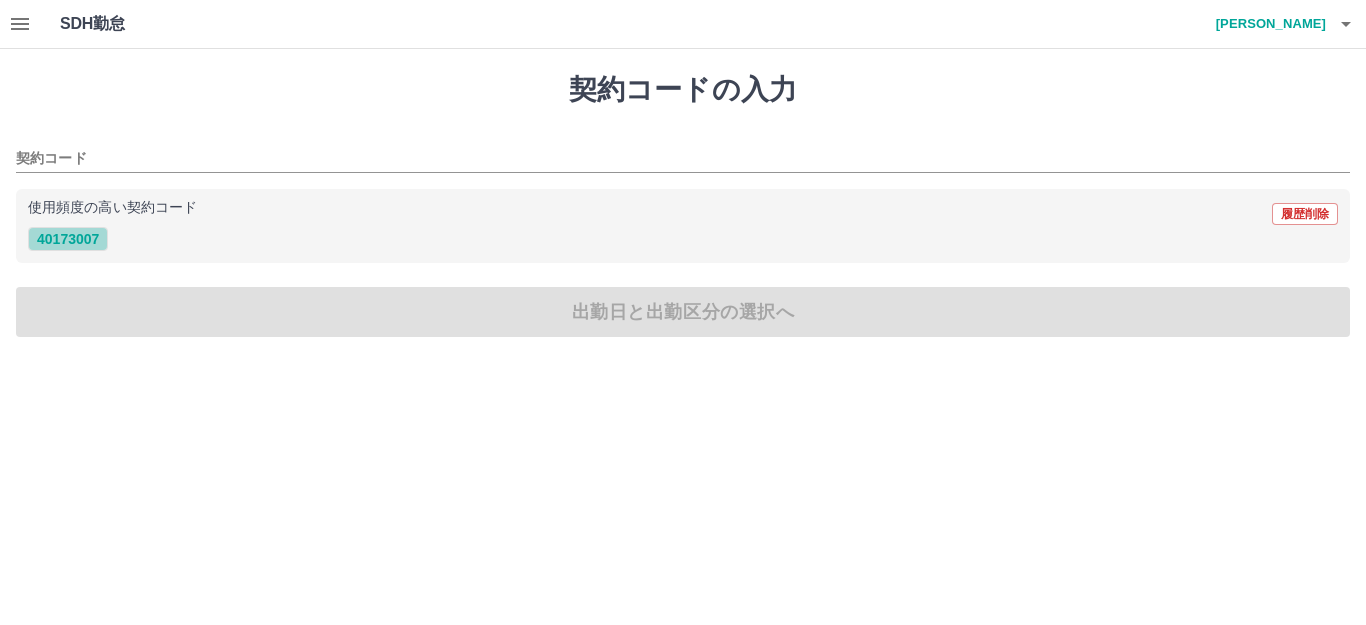 click on "40173007" at bounding box center [68, 239] 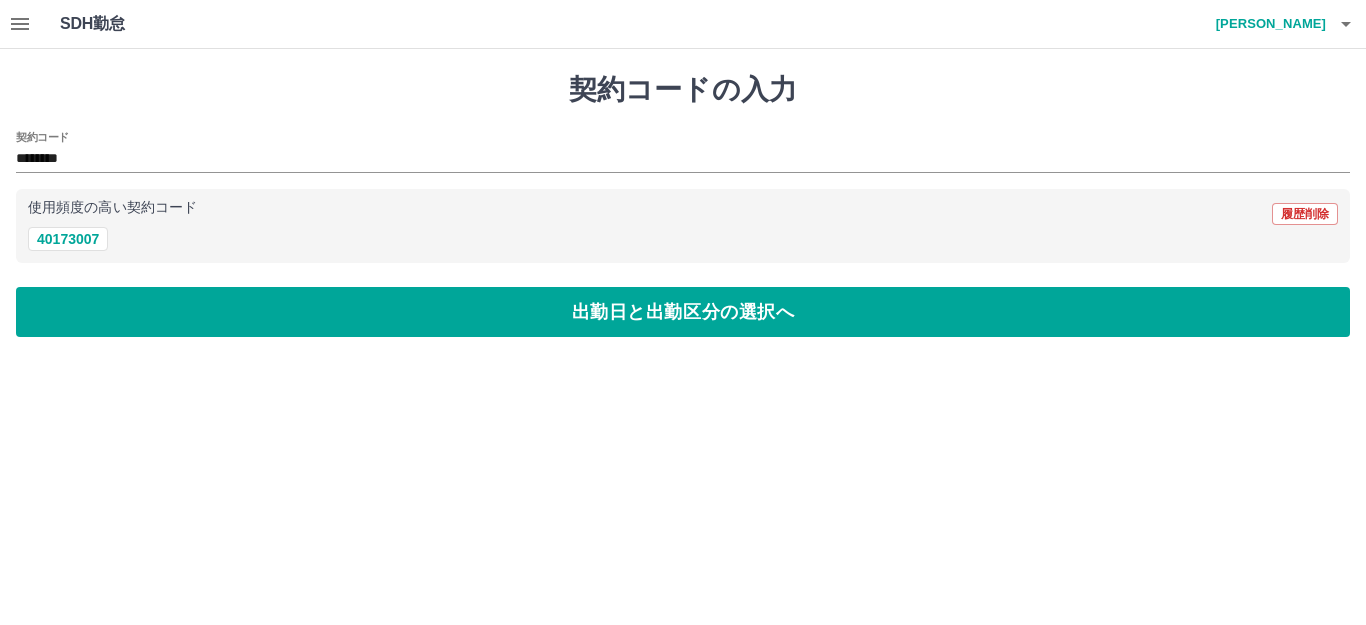 click on "契約コードの入力 契約コード ******** 使用頻度の高い契約コード 履歴削除 40173007 出勤日と出勤区分の選択へ" at bounding box center [683, 205] 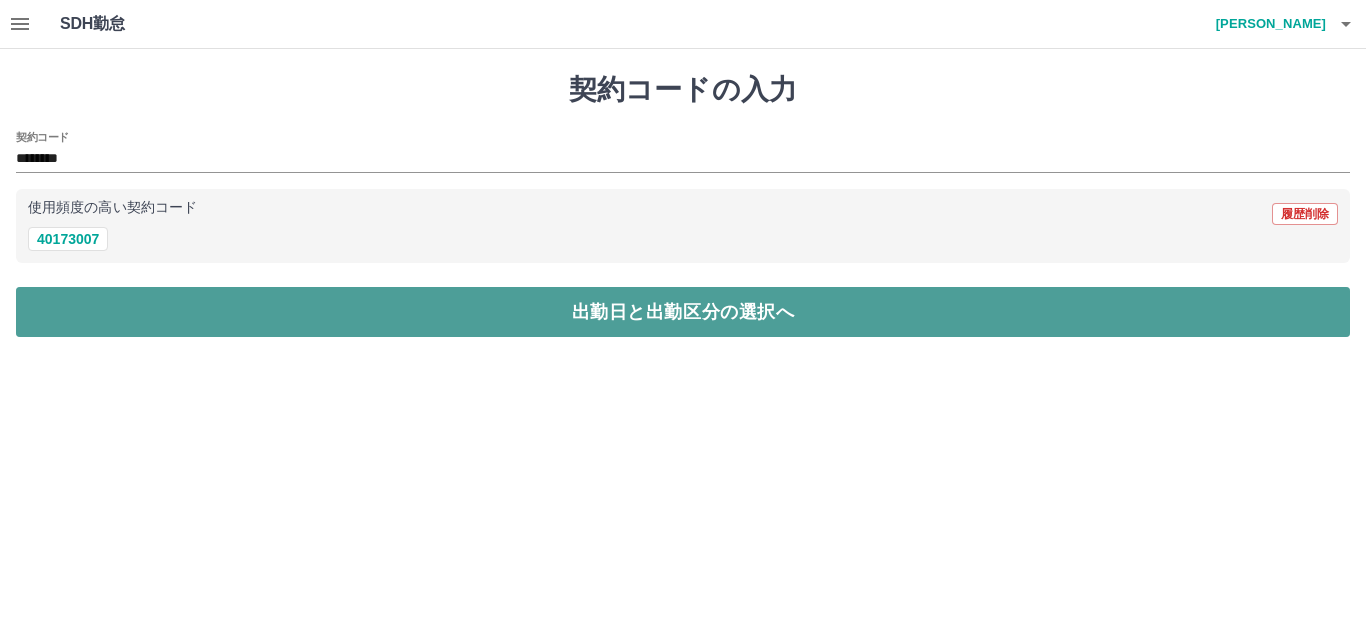 click on "出勤日と出勤区分の選択へ" at bounding box center (683, 312) 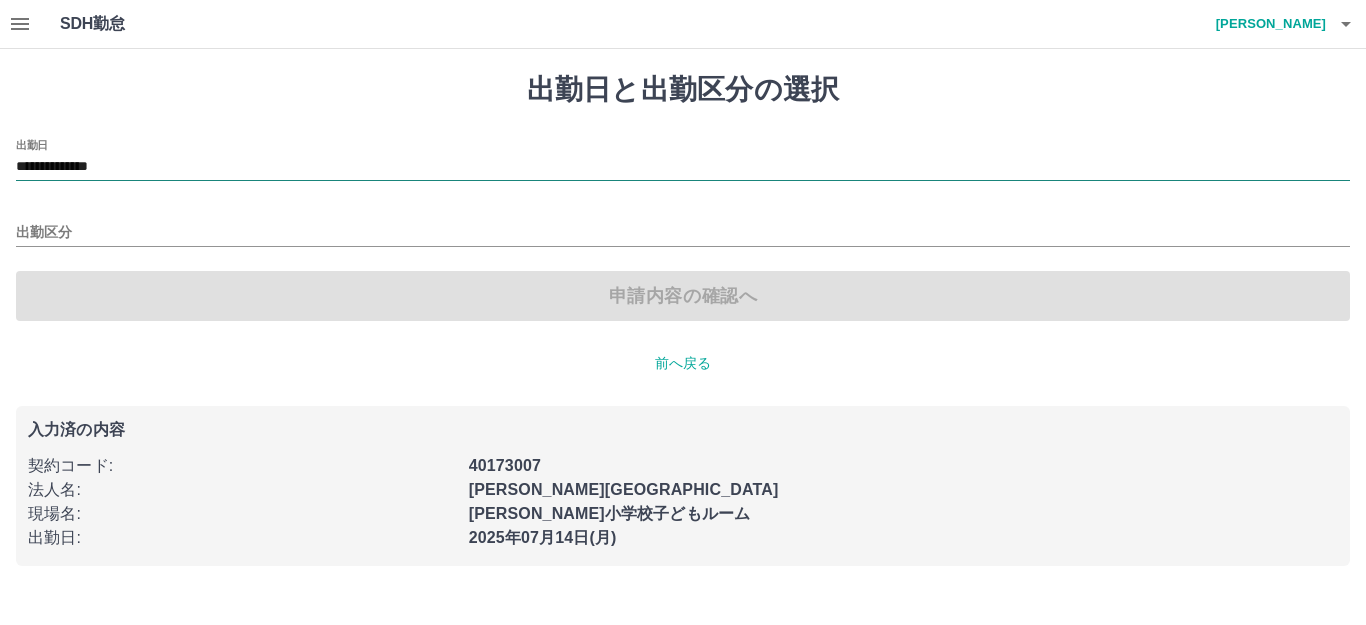 click on "**********" at bounding box center (683, 167) 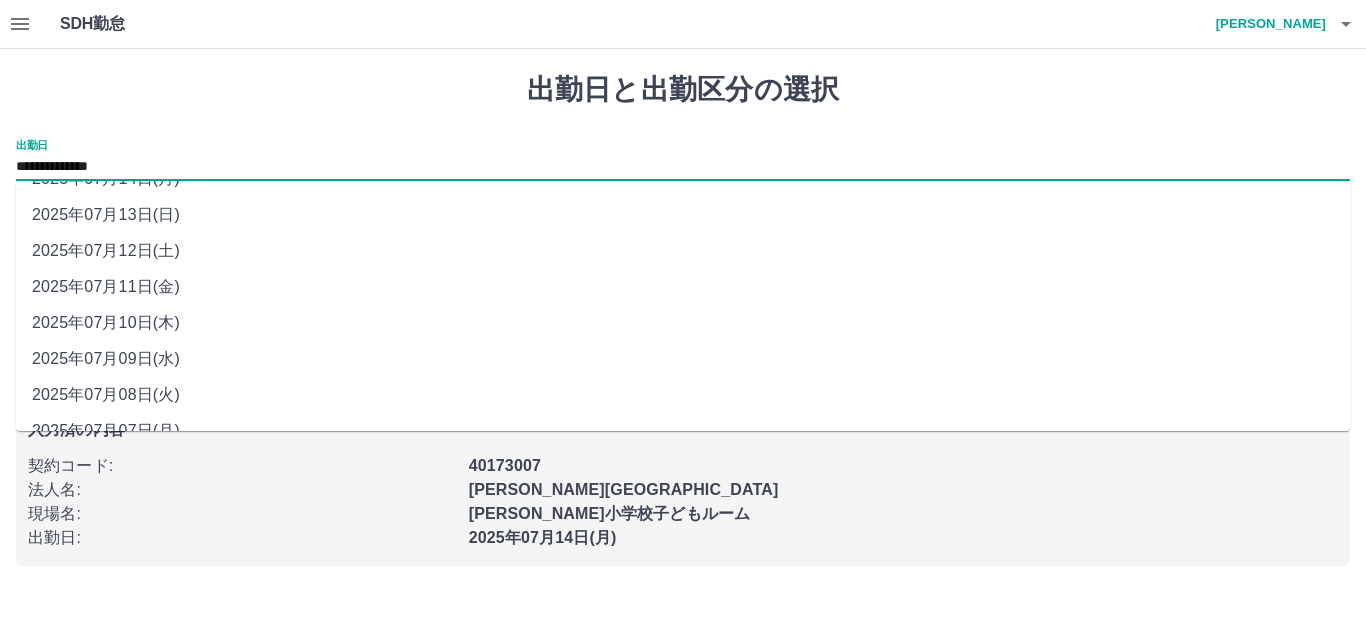 scroll, scrollTop: 90, scrollLeft: 0, axis: vertical 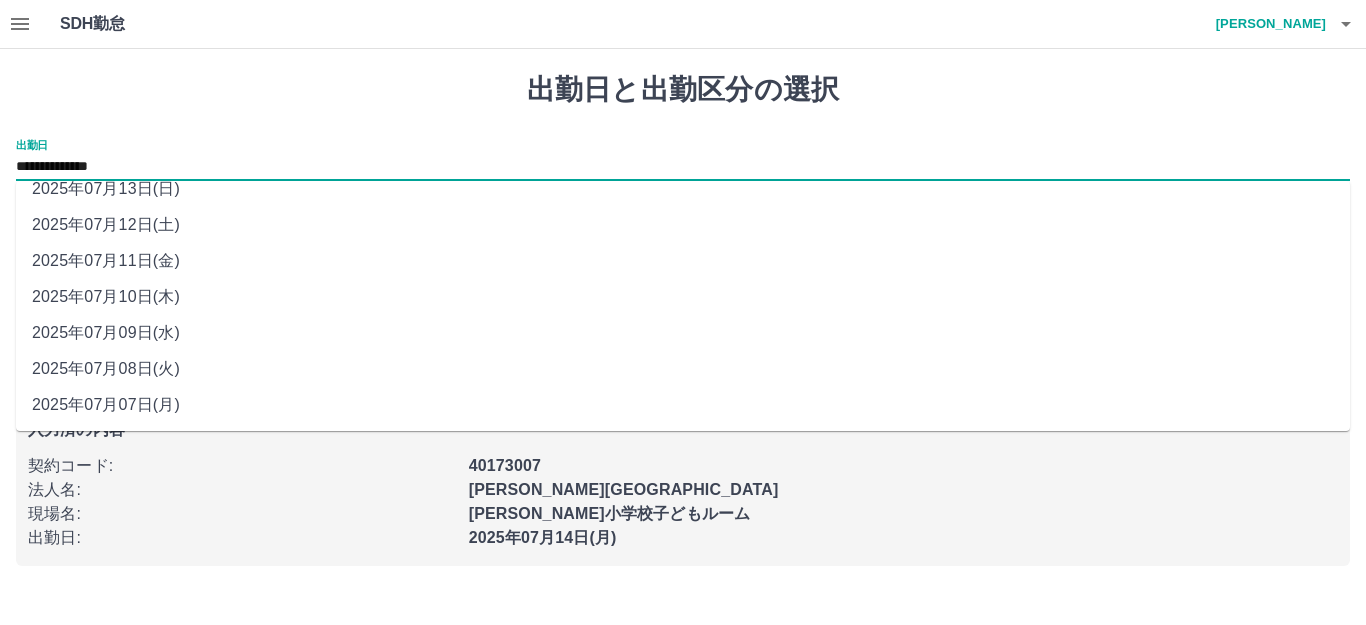 click on "2025年07月13日(日)" at bounding box center (683, 189) 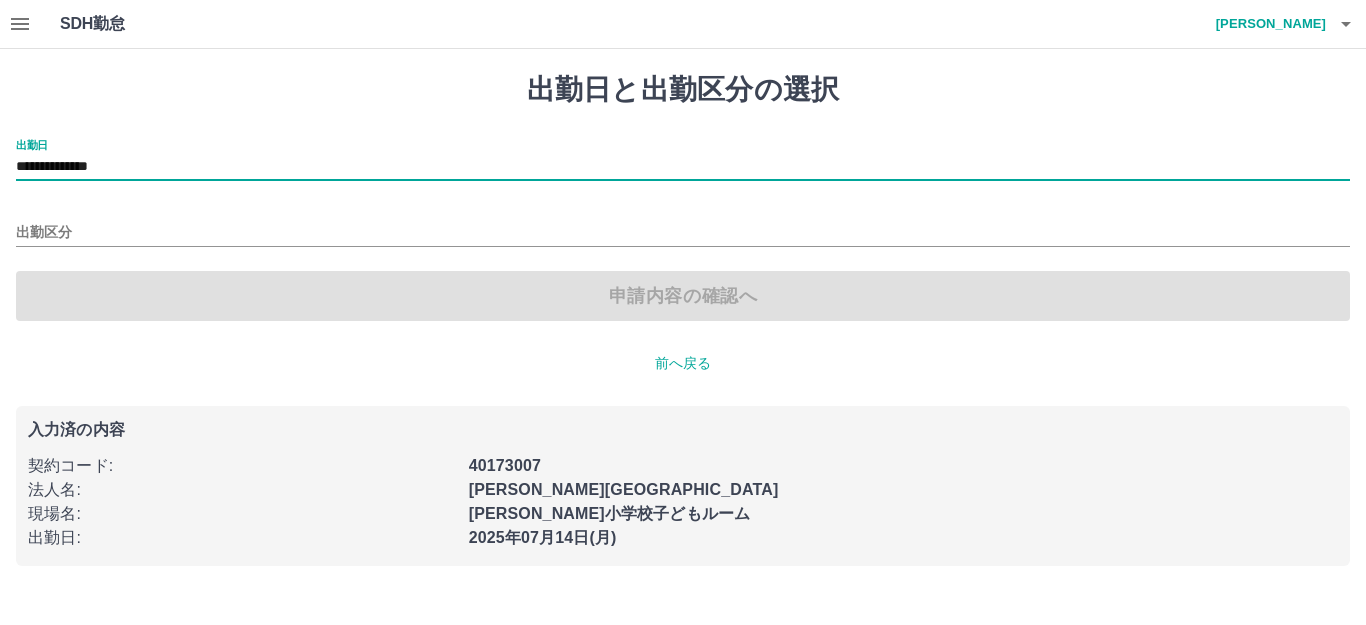 type on "**********" 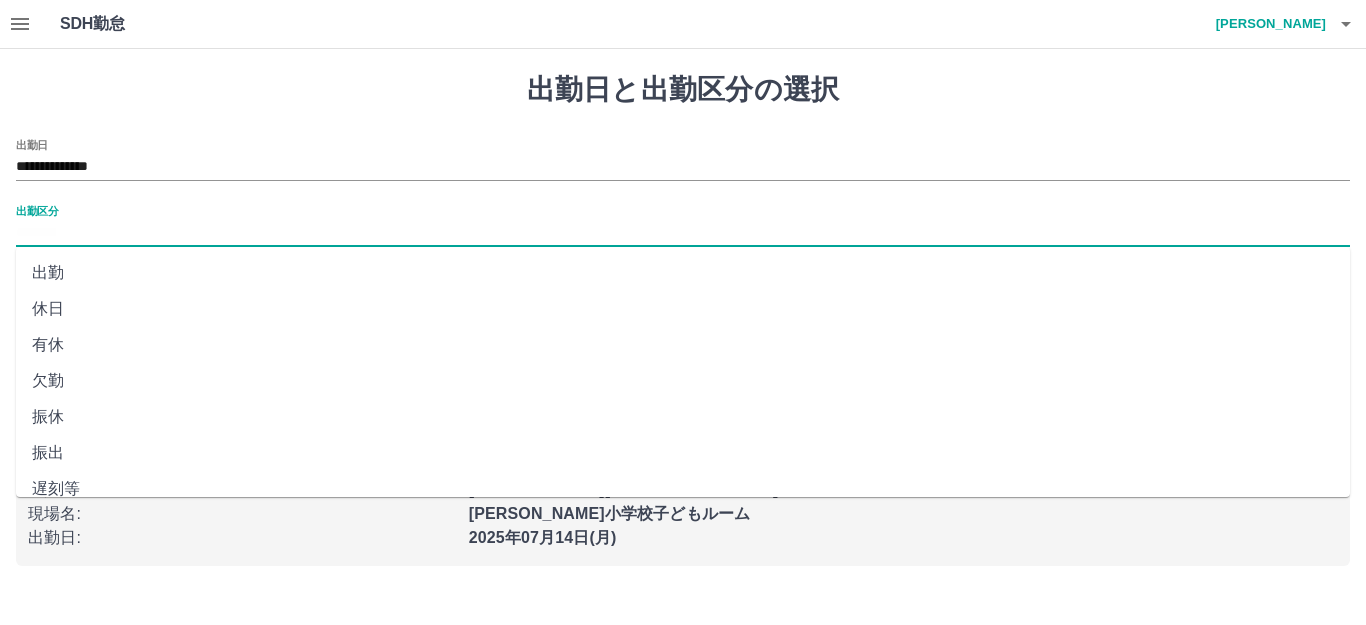 click on "出勤区分" at bounding box center (683, 233) 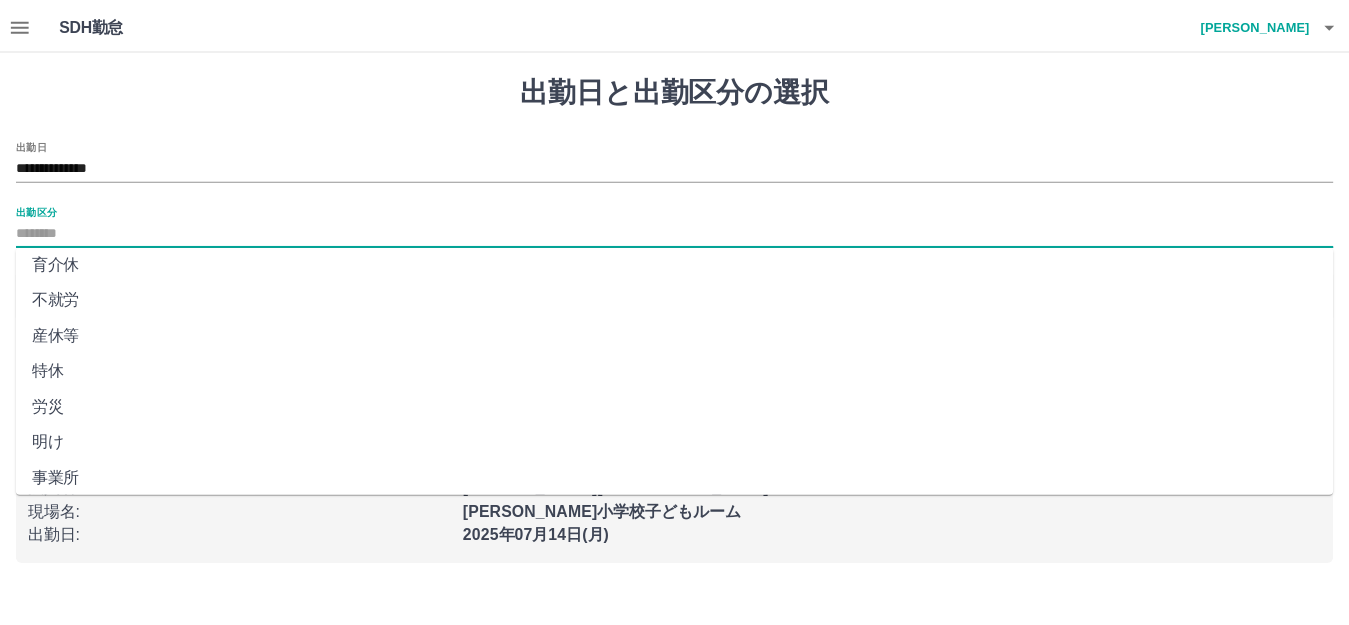 scroll, scrollTop: 414, scrollLeft: 0, axis: vertical 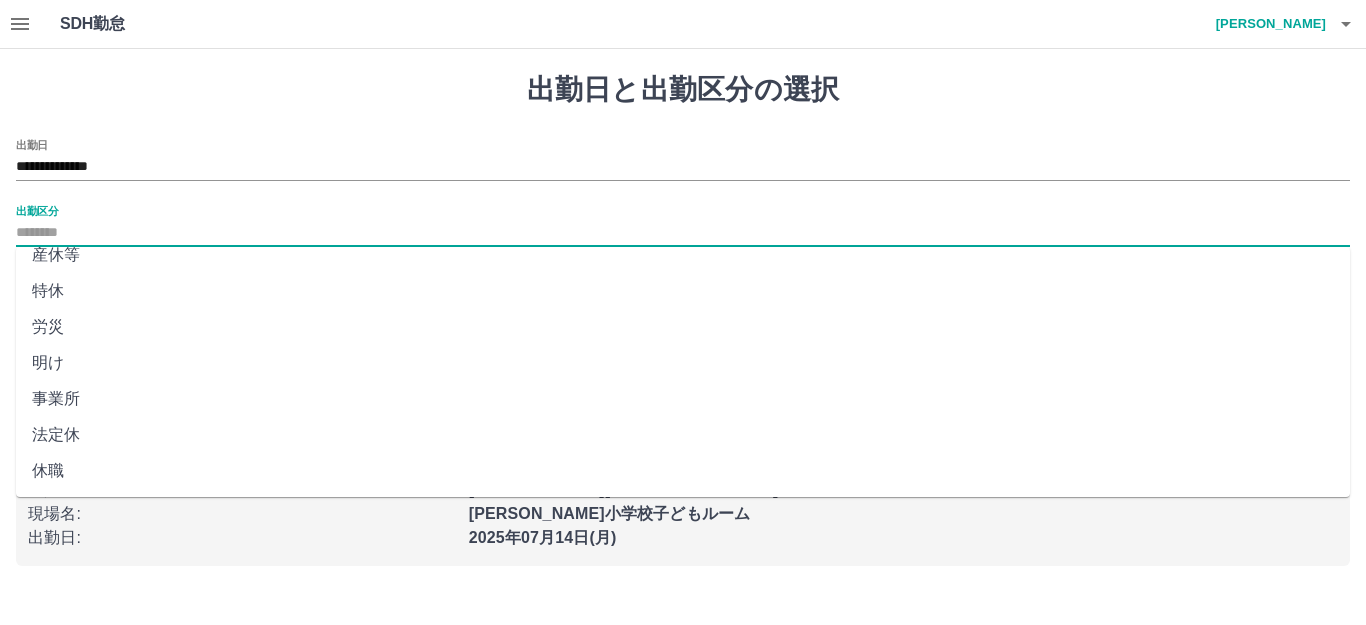 click on "法定休" at bounding box center [683, 435] 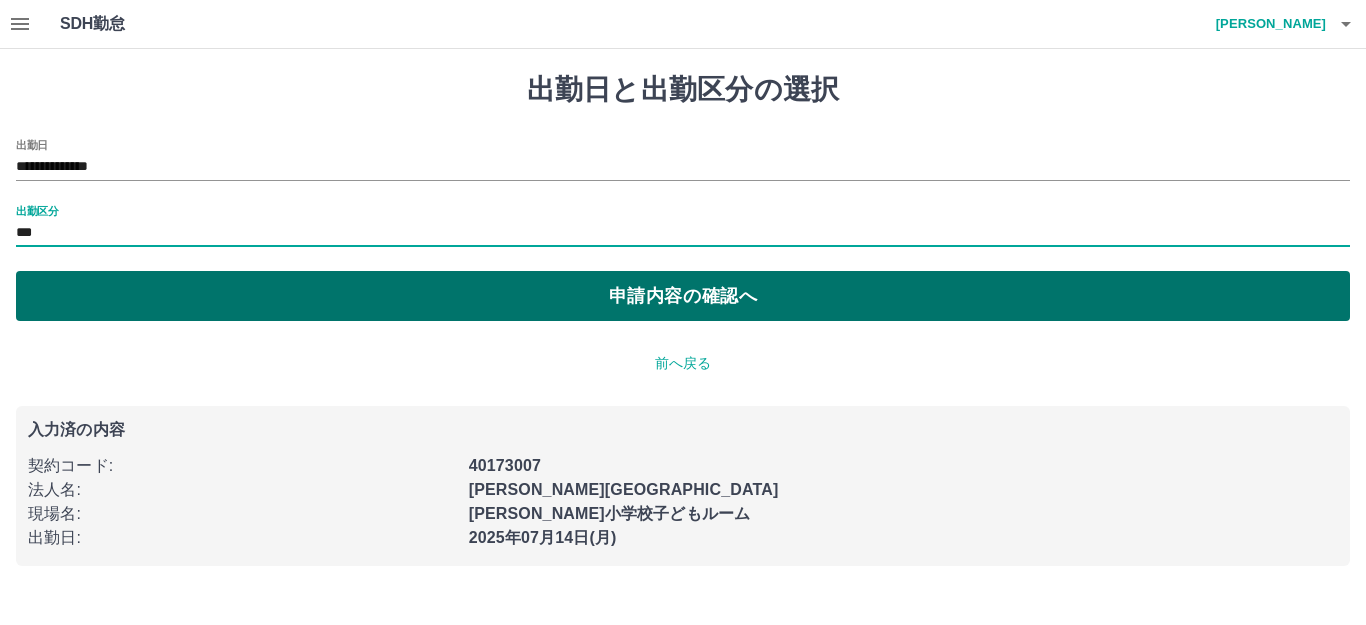 click on "申請内容の確認へ" at bounding box center [683, 296] 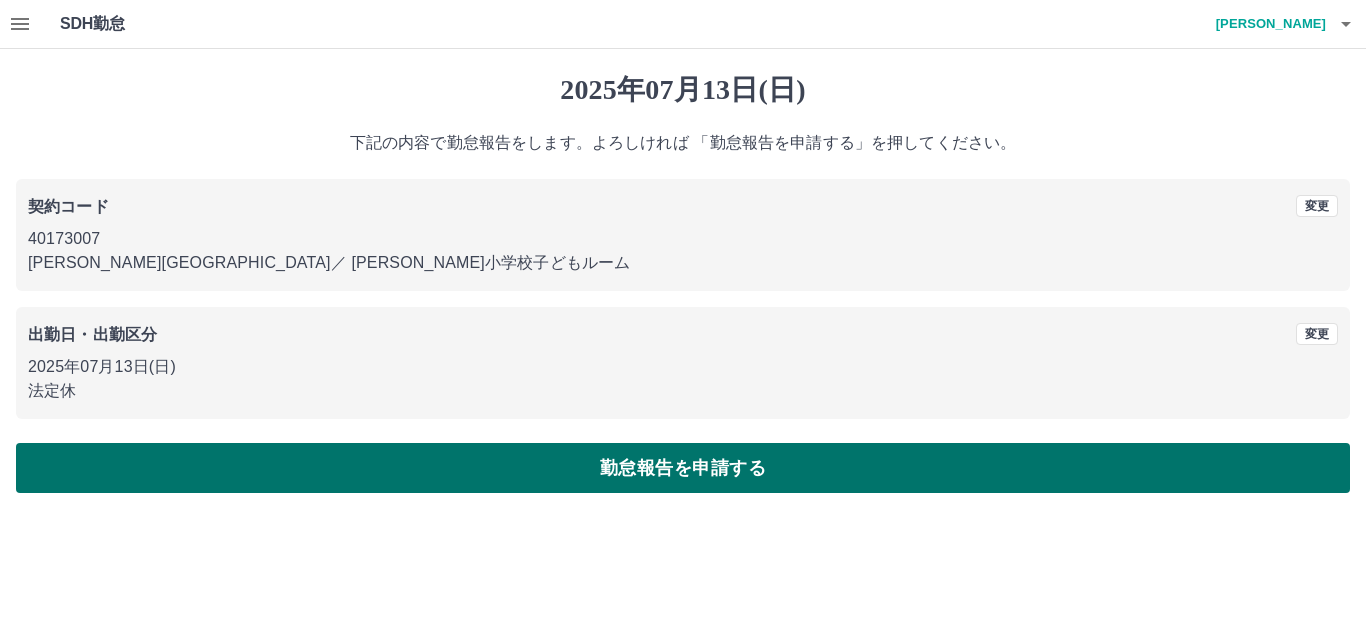 click on "勤怠報告を申請する" at bounding box center (683, 468) 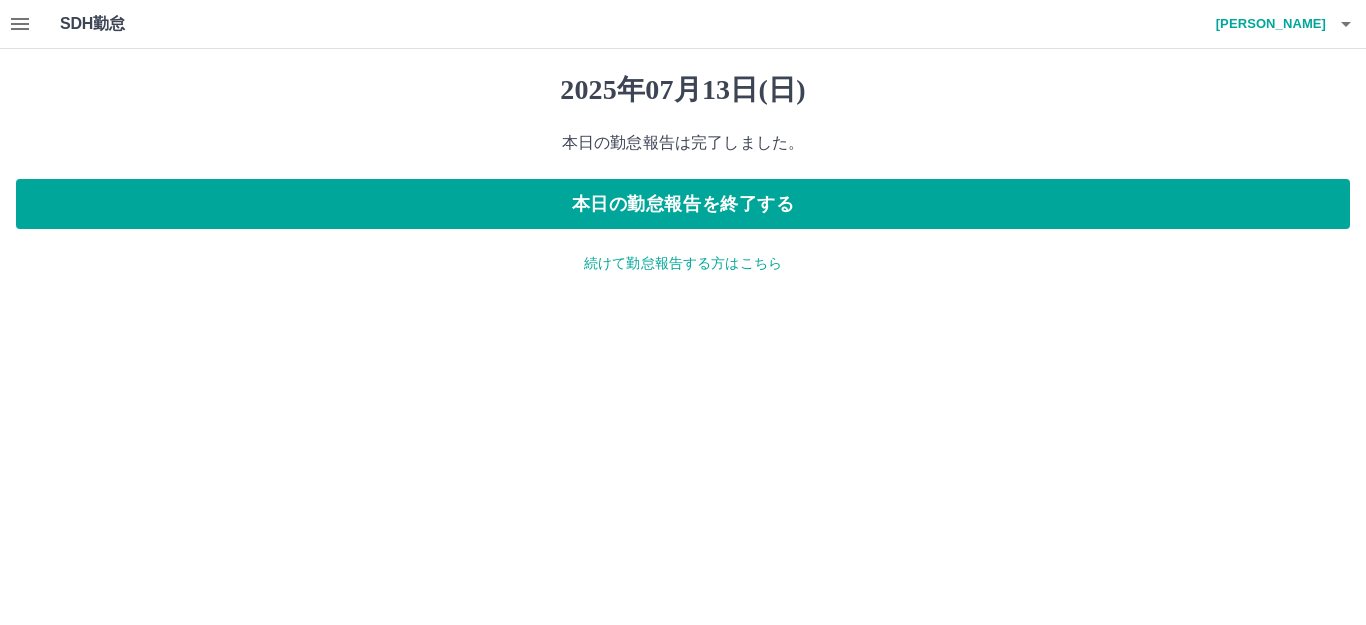 click on "続けて勤怠報告する方はこちら" at bounding box center (683, 263) 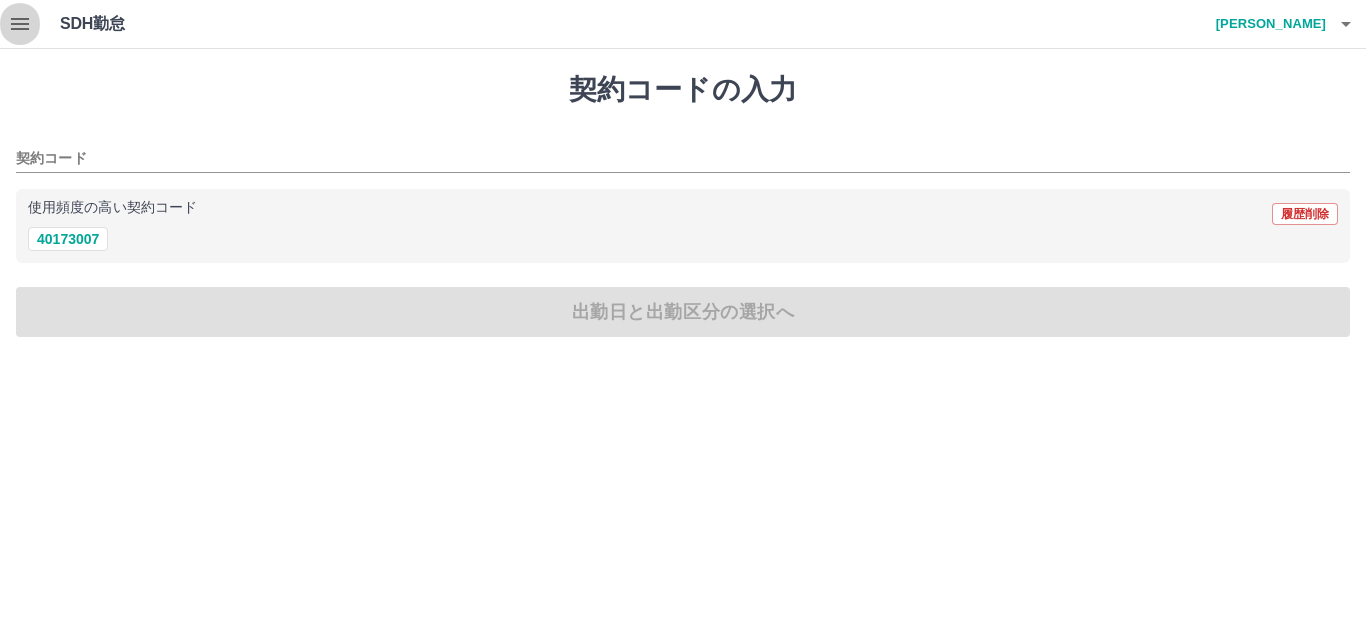 click 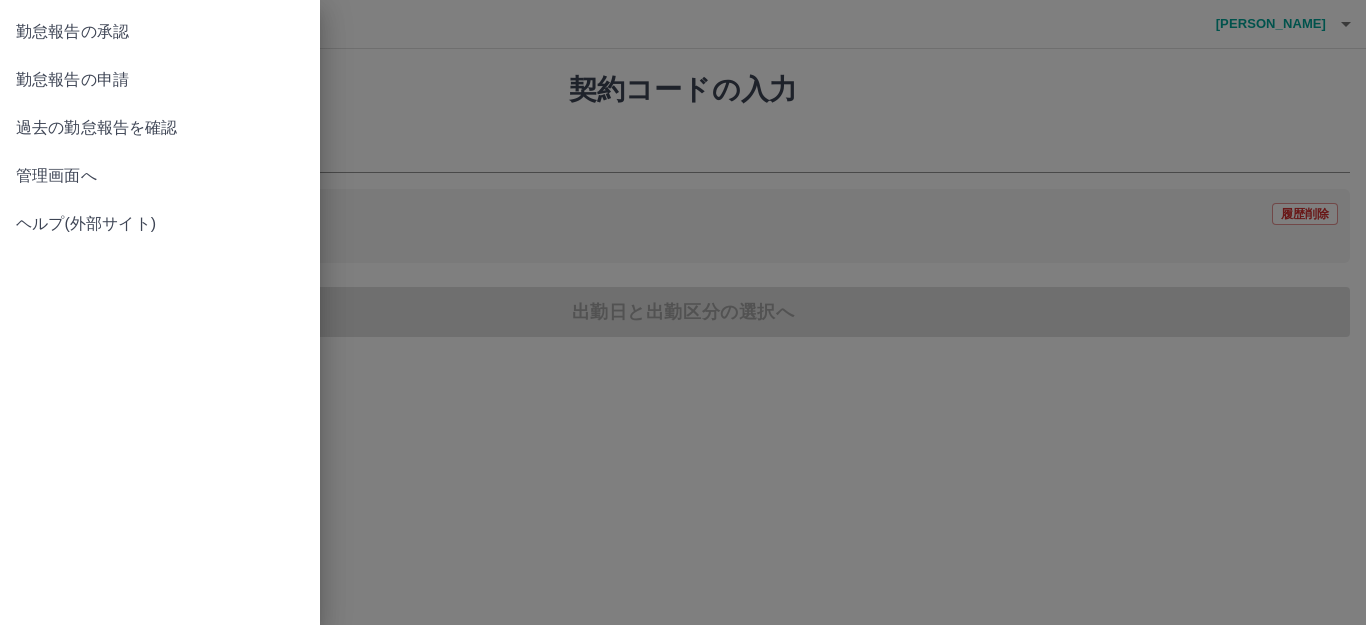 click on "勤怠報告の承認" at bounding box center [160, 32] 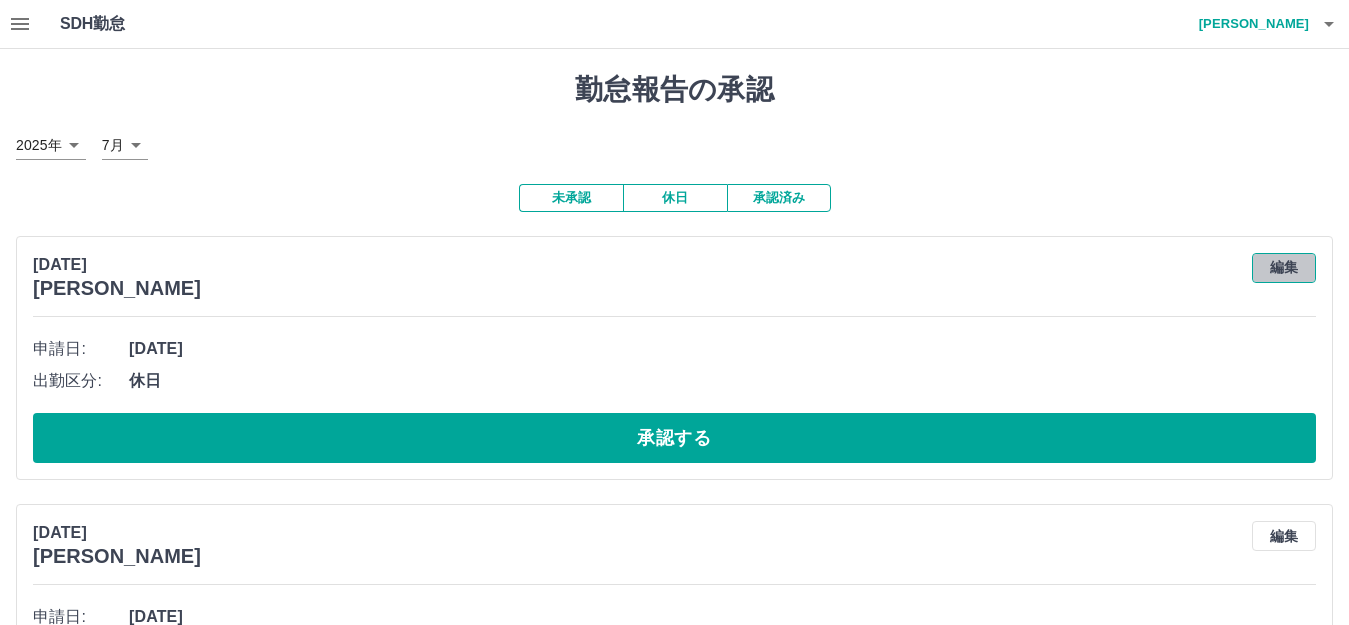 click on "編集" at bounding box center (1284, 268) 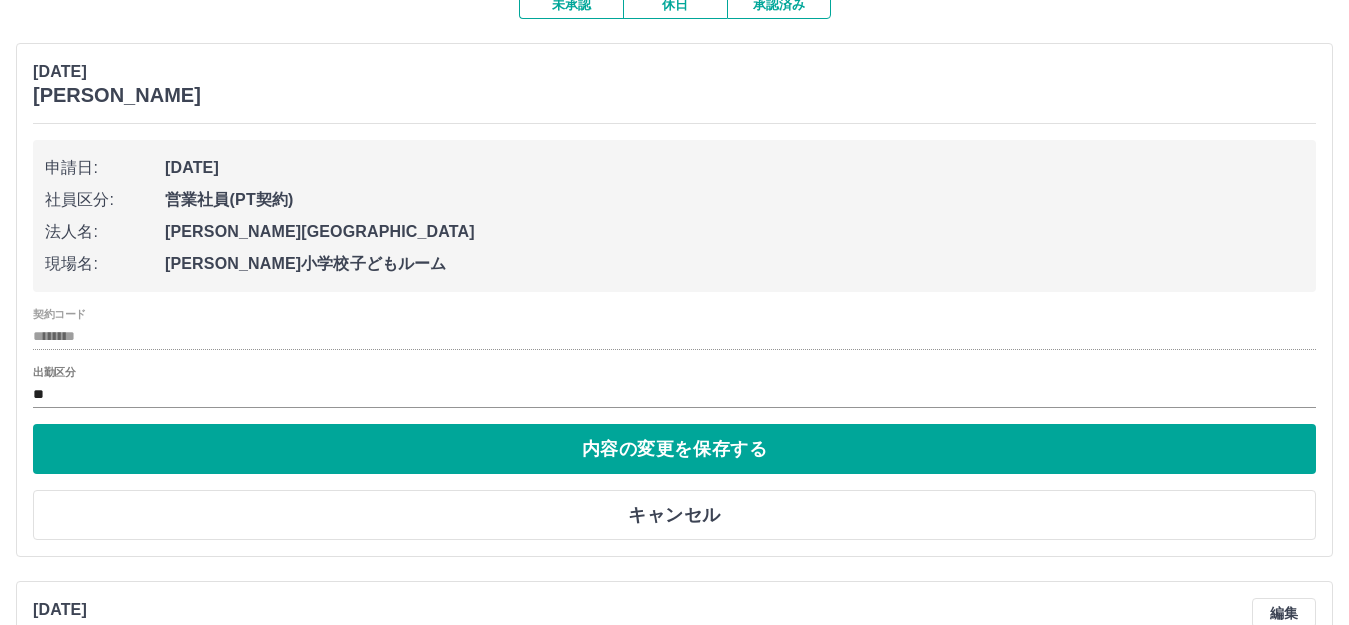 scroll, scrollTop: 0, scrollLeft: 0, axis: both 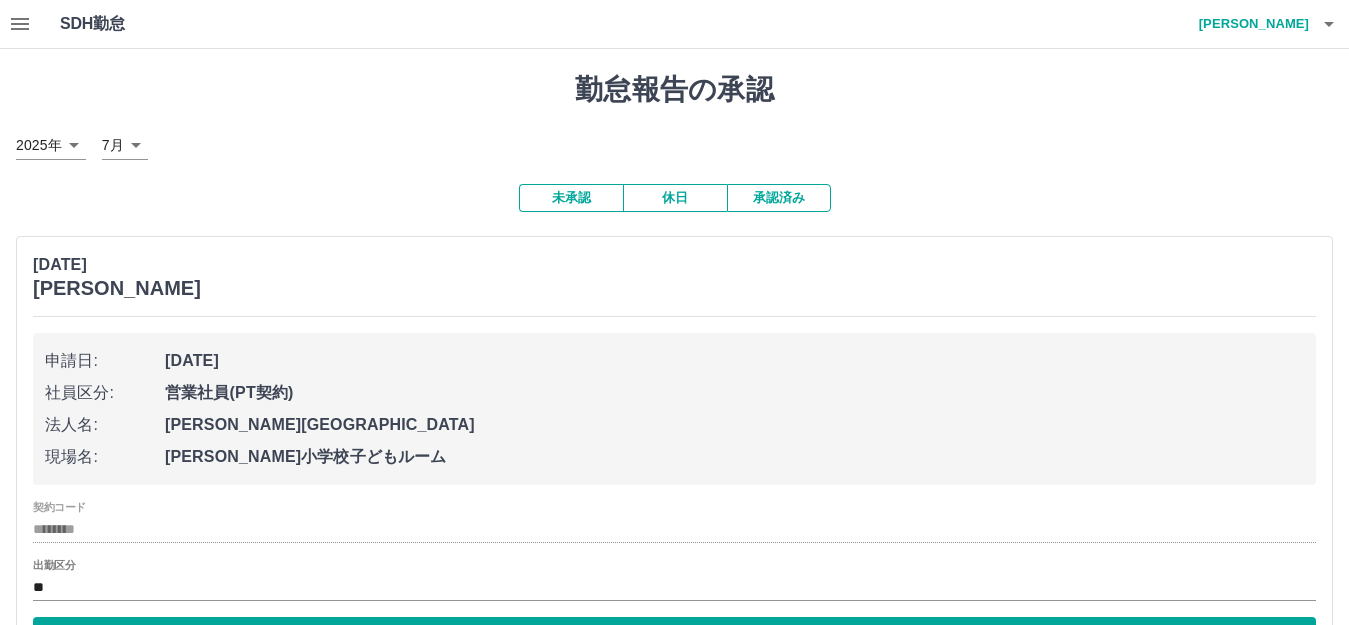 click on "勤怠報告の承認 [DATE] **** 7月 * 未承認 休日 承認済み [DATE] [PERSON_NAME] 申請日: [DATE] 社員区分: 営業社員(PT契約) 法人名: [PERSON_NAME][GEOGRAPHIC_DATA] 現場名: [PERSON_NAME]小学校子どもルーム 契約コード ******** 出勤区分 ** 内容の変更を保存する キャンセル [DATE] [PERSON_NAME] 編集 申請日: [DATE] 出勤区分: 出勤 始業時刻: 13:30 終業時刻: 18:00 休憩時間: 0分 コメント: 所定開始: 13:30 所定終業: 18:00 所定休憩: 00:00 所定内: 4時間30分 所定外: 0分 承認する [DATE] [PERSON_NAME] 編集 申請日: [DATE] 出勤区分: 出勤 始業時刻: 13:30 終業時刻: 18:00 休憩時間: 0分 コメント: 所定開始: 13:30 所定終業: 18:00 所定休憩: 00:00 所定内: 4時間30分 所定外: 0分 承認する [DATE] [PERSON_NAME] 編集 申請日: [DATE] 出勤区分: 出勤 始業時刻: 0分" at bounding box center [674, 5252] 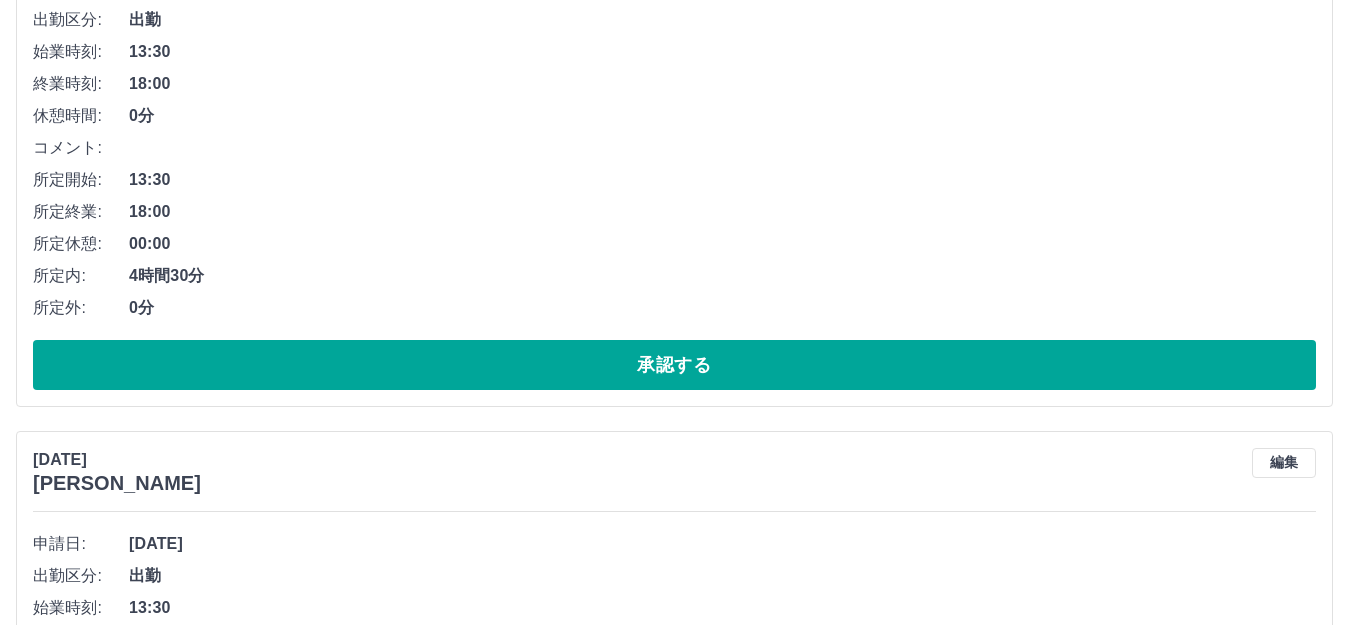 scroll, scrollTop: 1300, scrollLeft: 0, axis: vertical 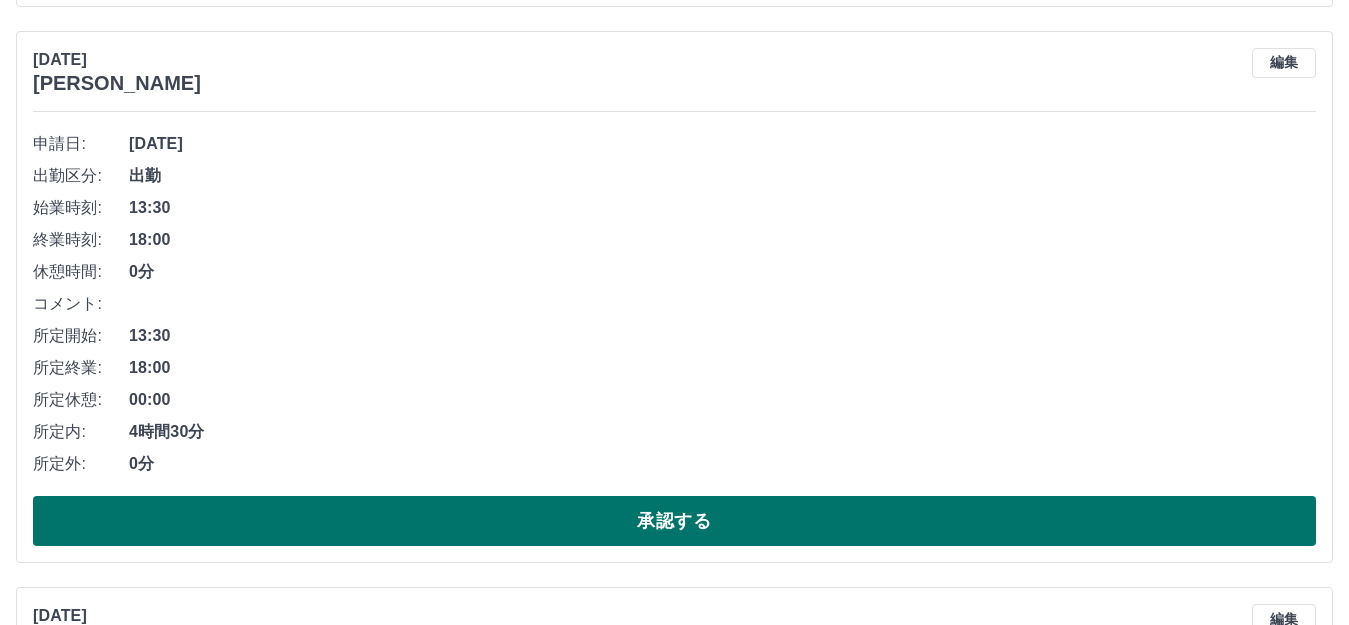 click on "承認する" at bounding box center (674, 521) 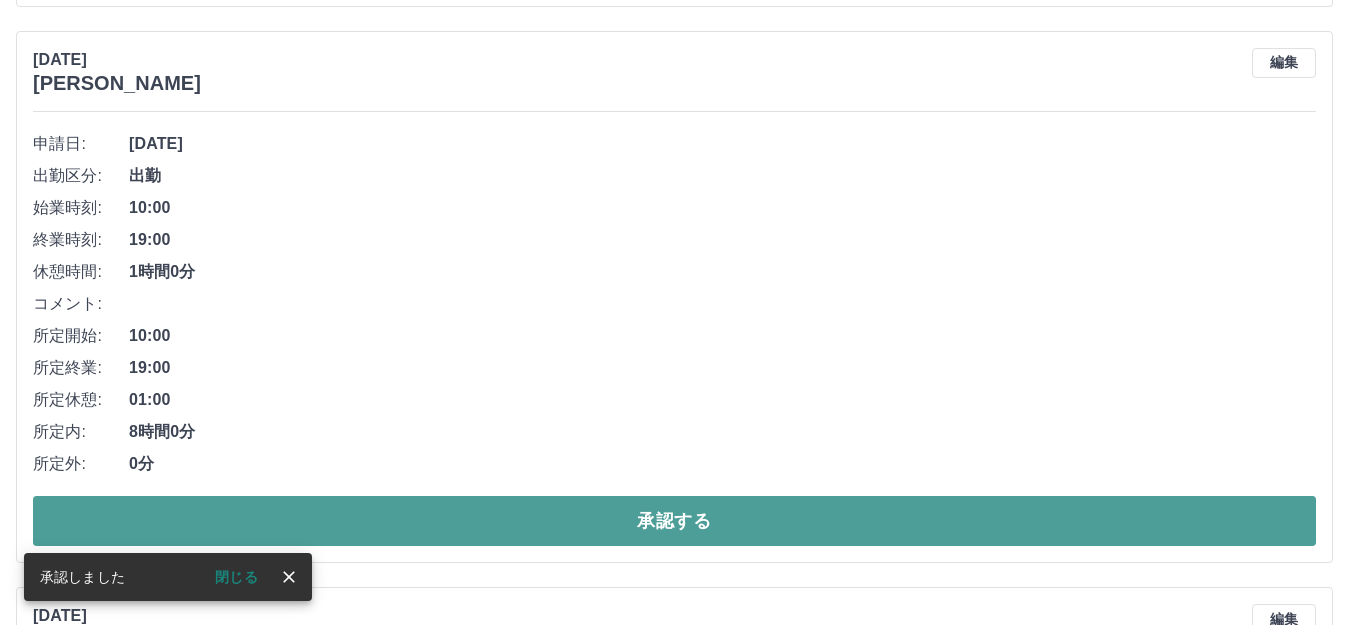 click on "承認する" at bounding box center [674, 521] 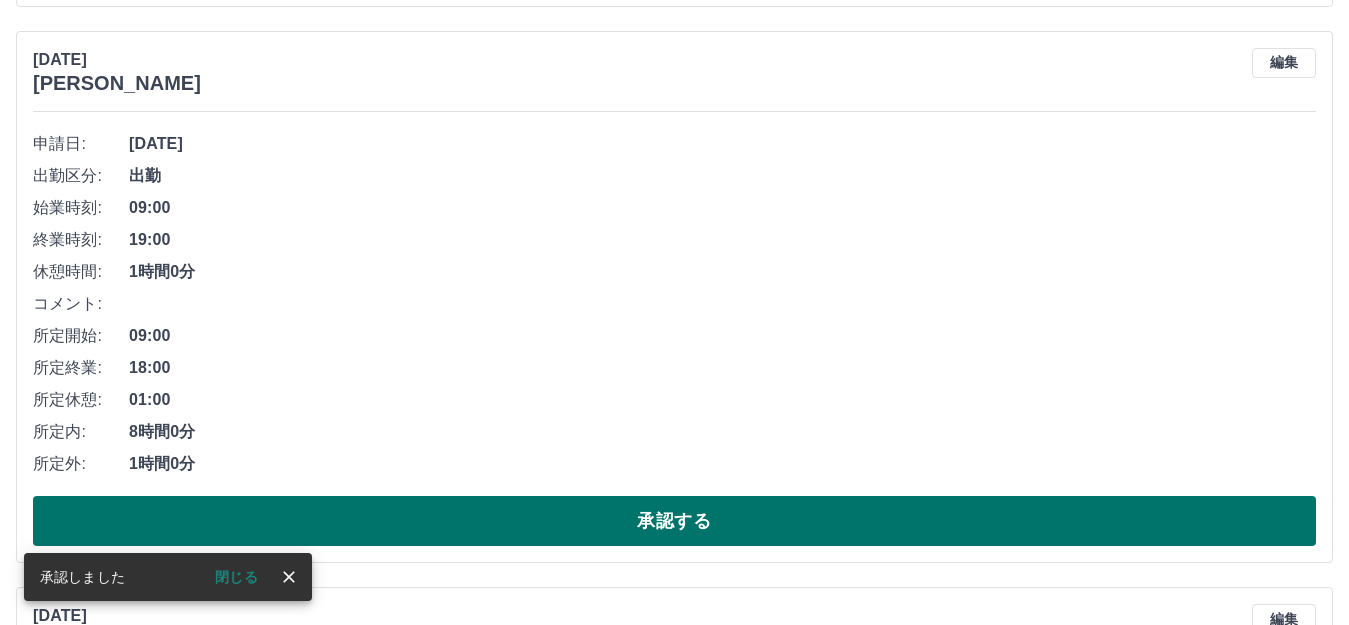 click on "承認する" at bounding box center [674, 521] 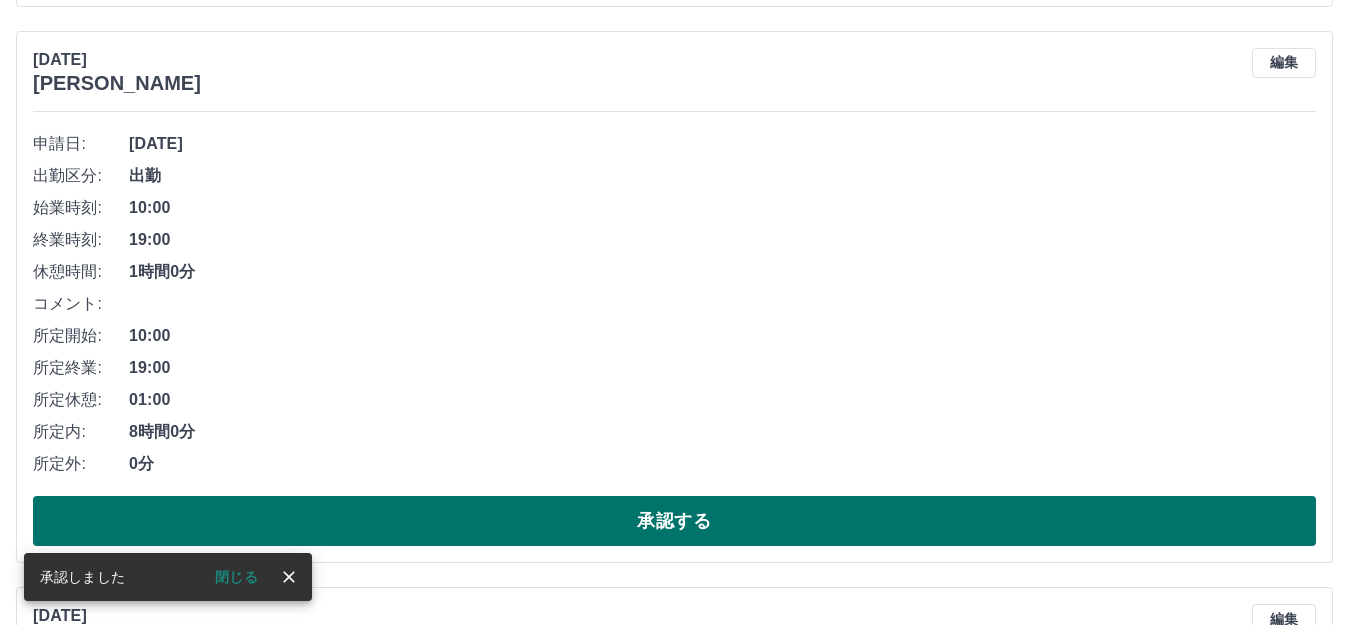 click on "承認する" at bounding box center (674, 521) 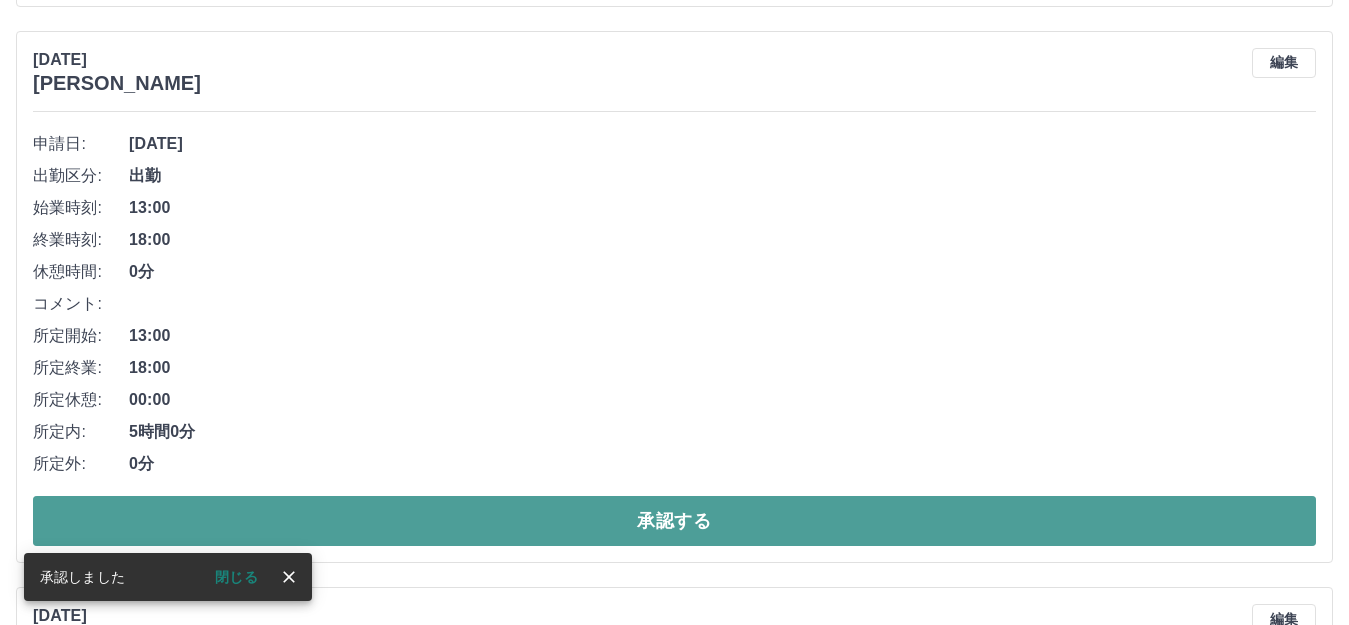 click on "承認する" at bounding box center [674, 521] 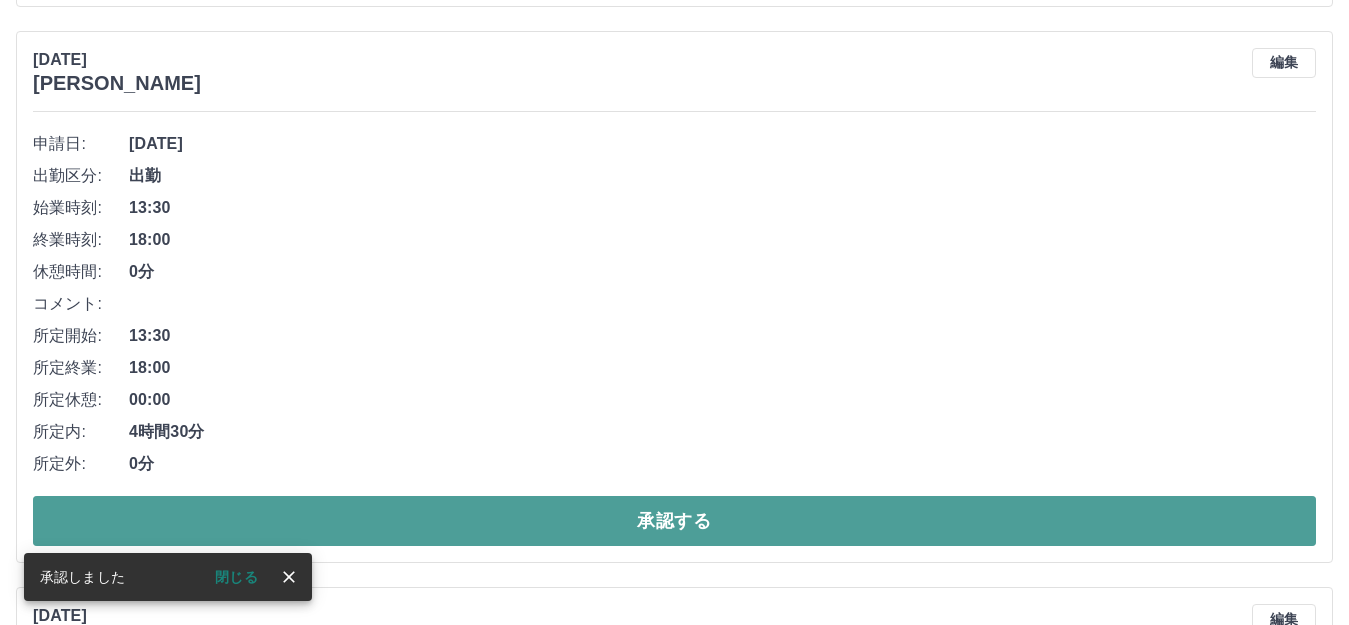 click on "承認する" at bounding box center (674, 521) 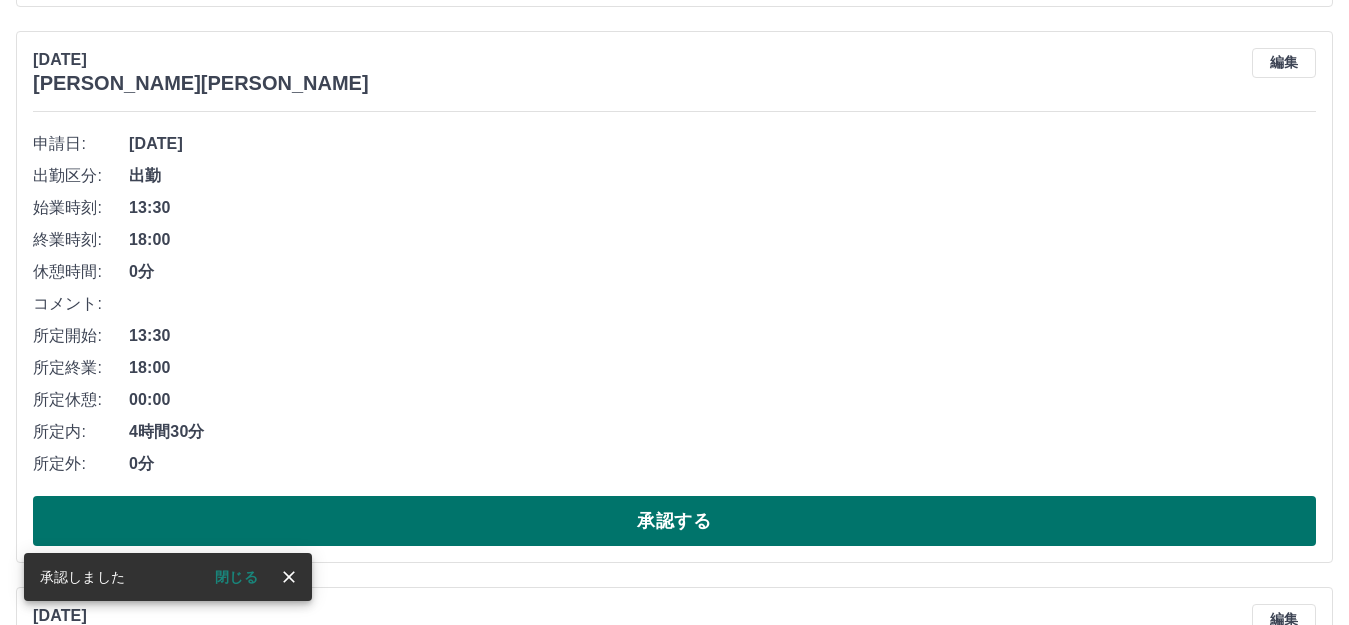 click on "承認する" at bounding box center [674, 521] 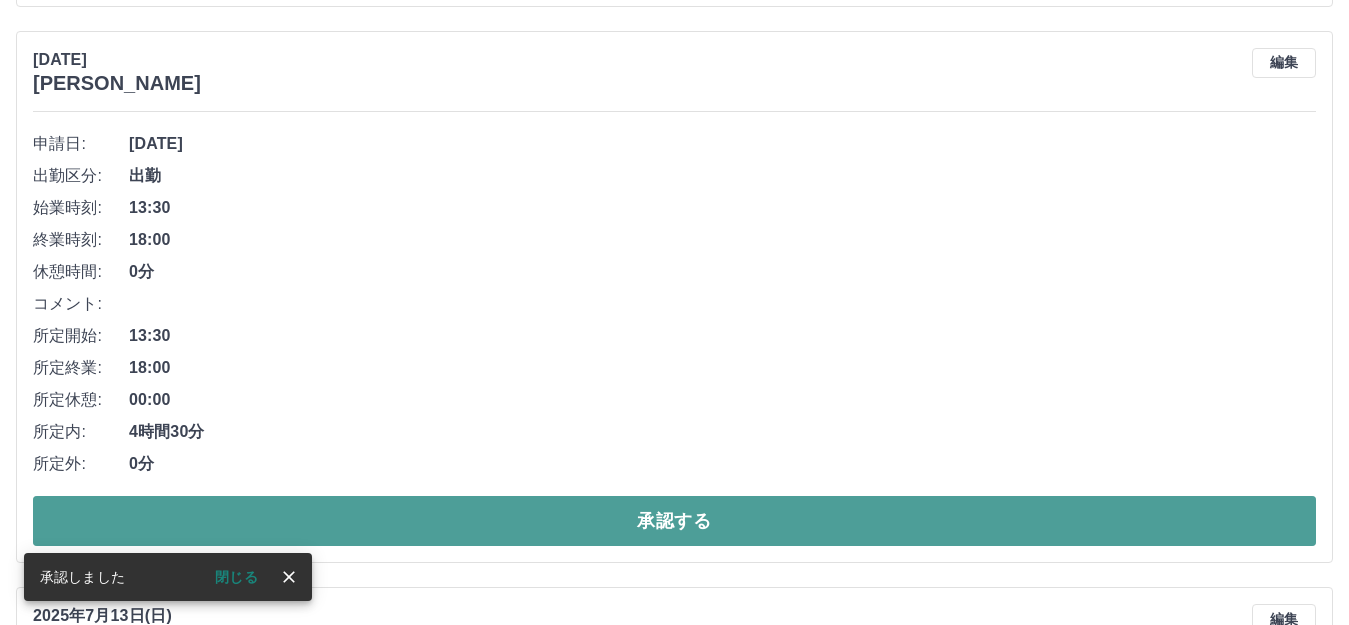 click on "承認する" at bounding box center (674, 521) 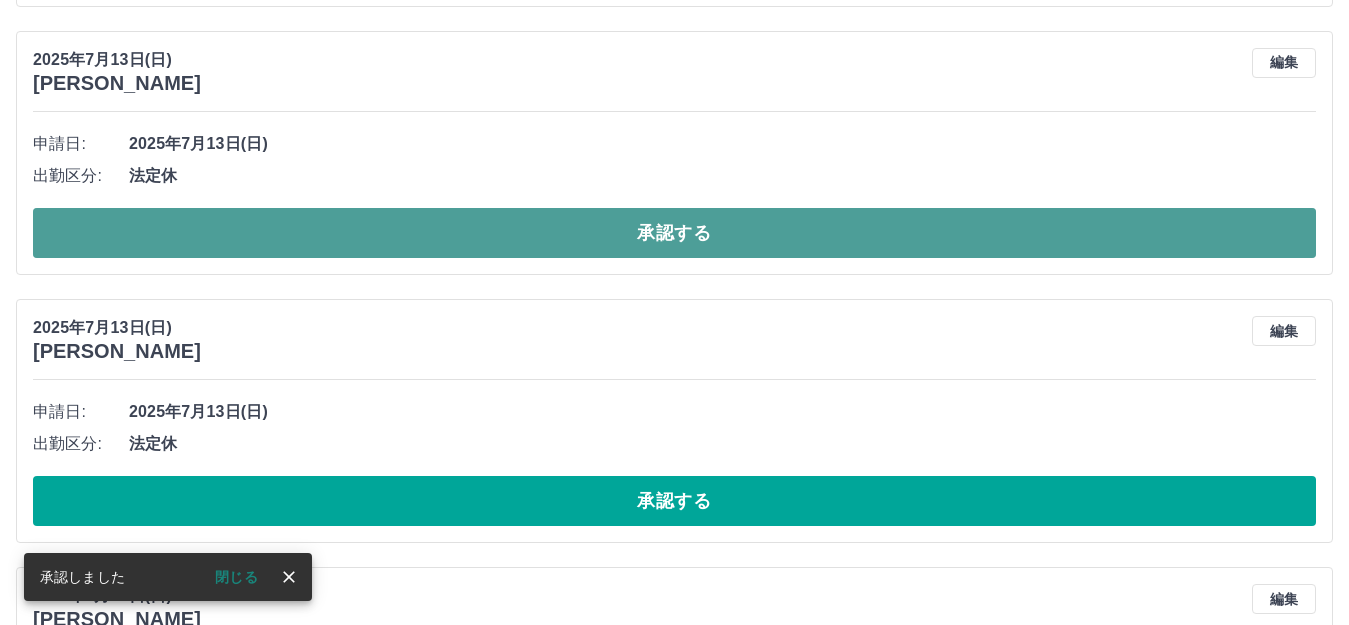 click on "承認する" at bounding box center (674, 233) 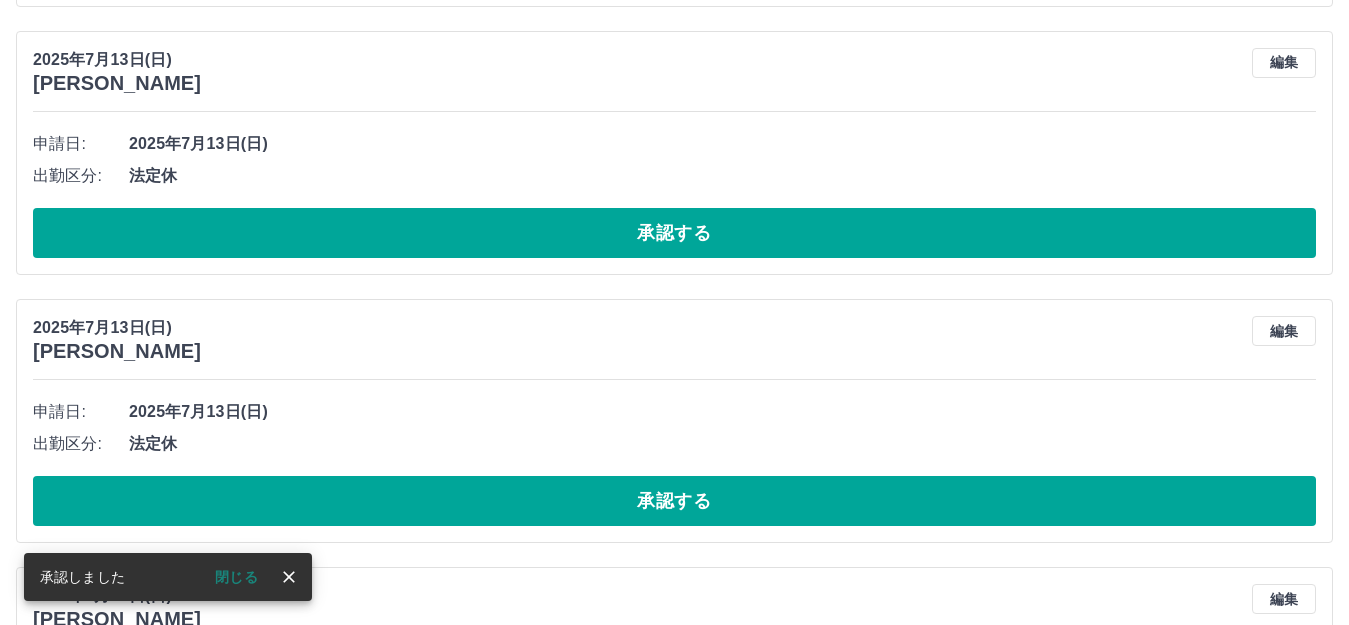 click on "承認する" at bounding box center (674, 233) 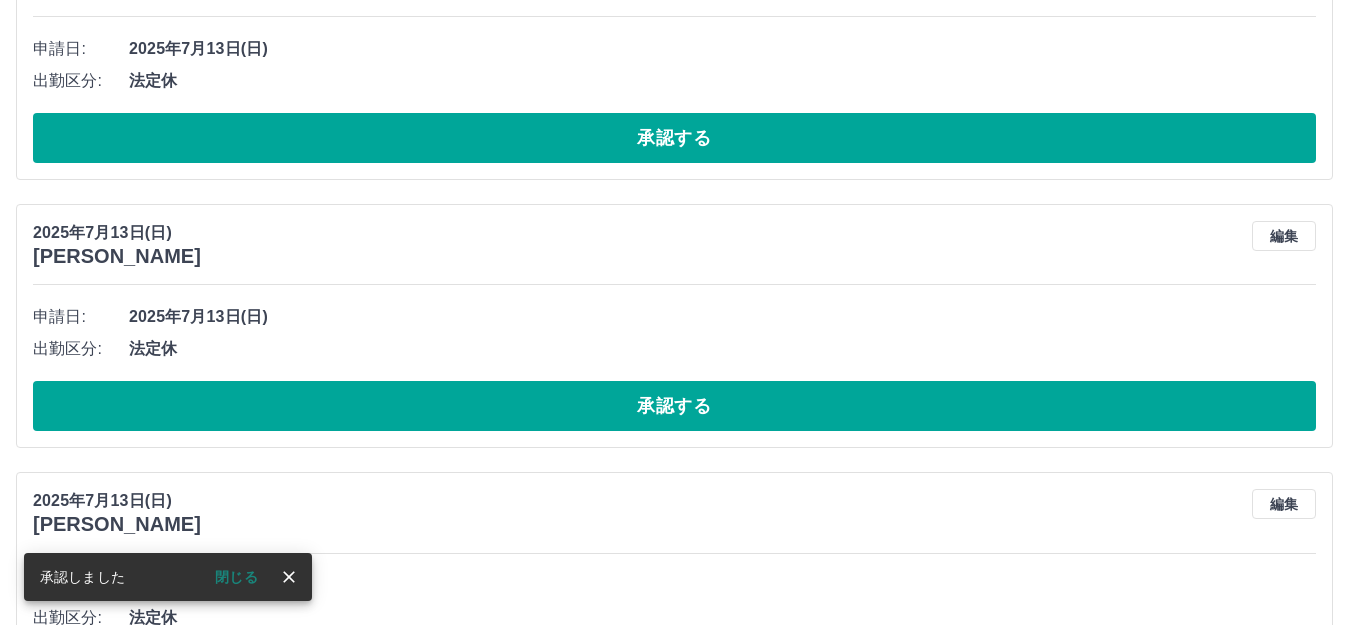 scroll, scrollTop: 1500, scrollLeft: 0, axis: vertical 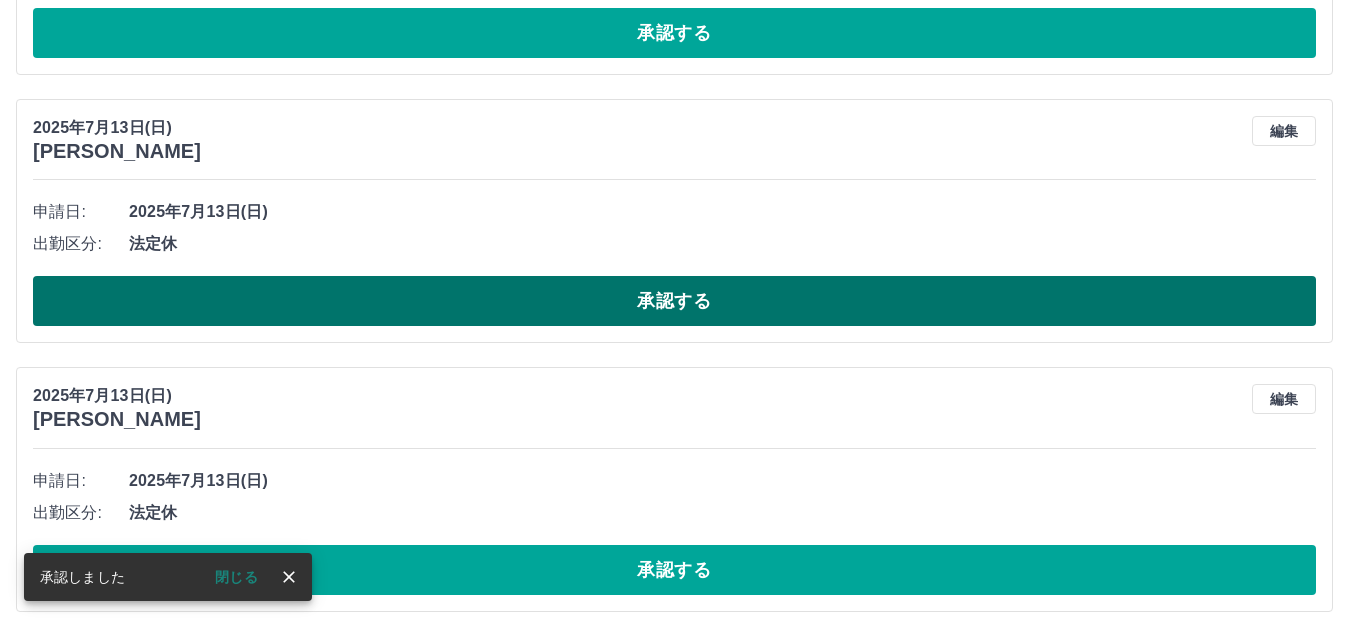 click on "承認する" at bounding box center [674, 301] 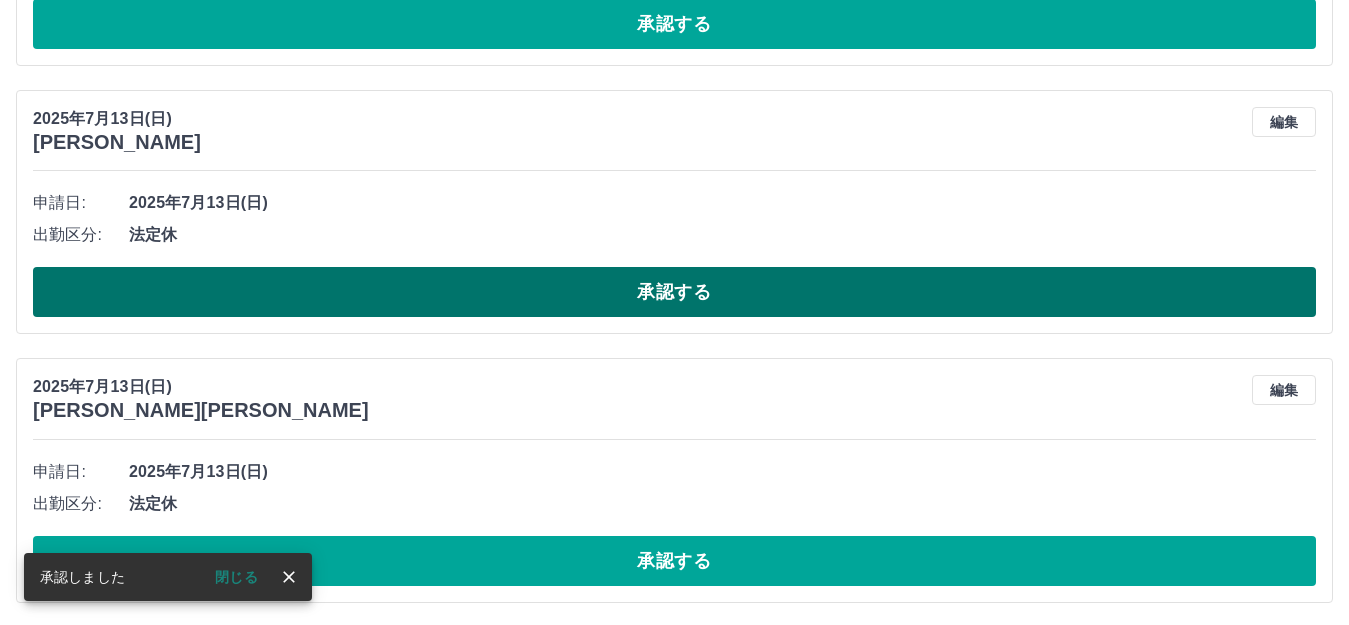 scroll, scrollTop: 1500, scrollLeft: 0, axis: vertical 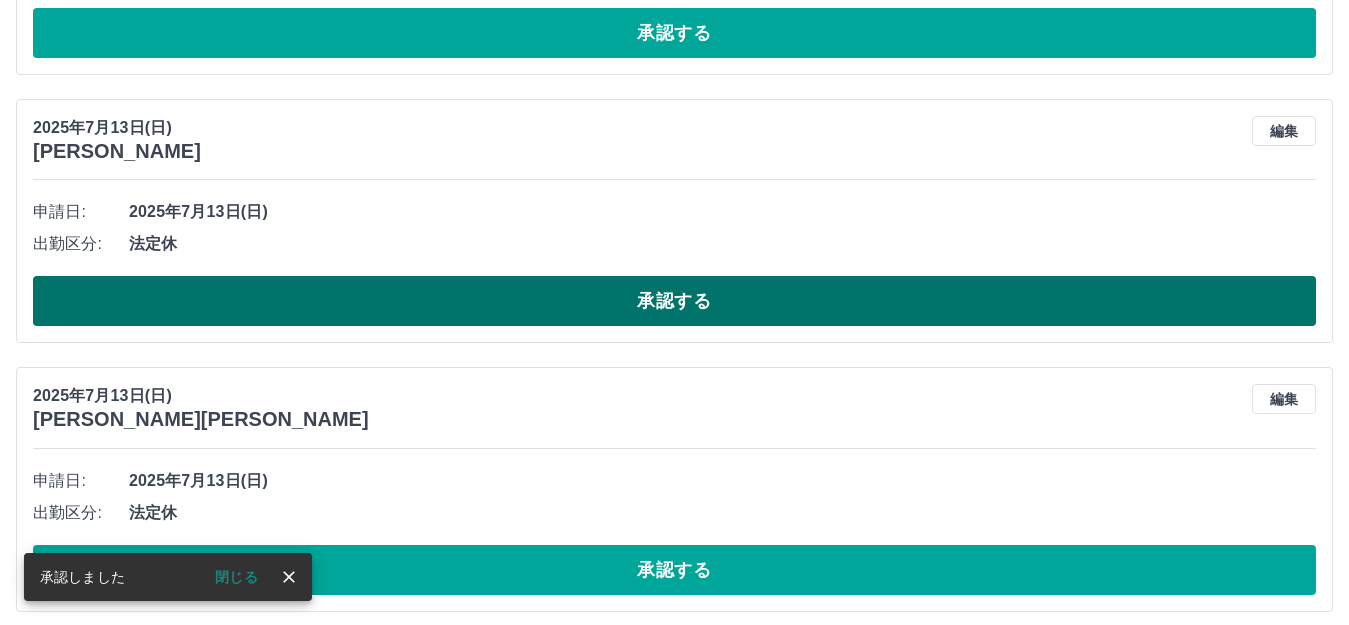 click on "承認する" at bounding box center (674, 301) 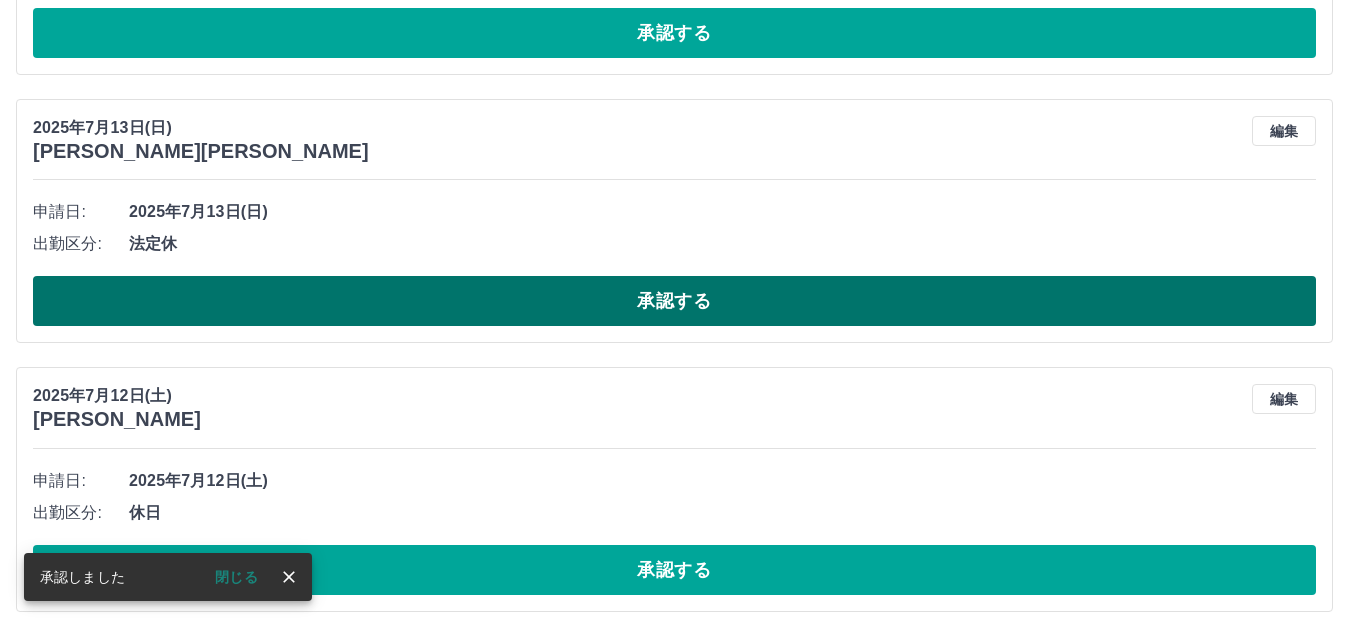 click on "承認する" at bounding box center (674, 301) 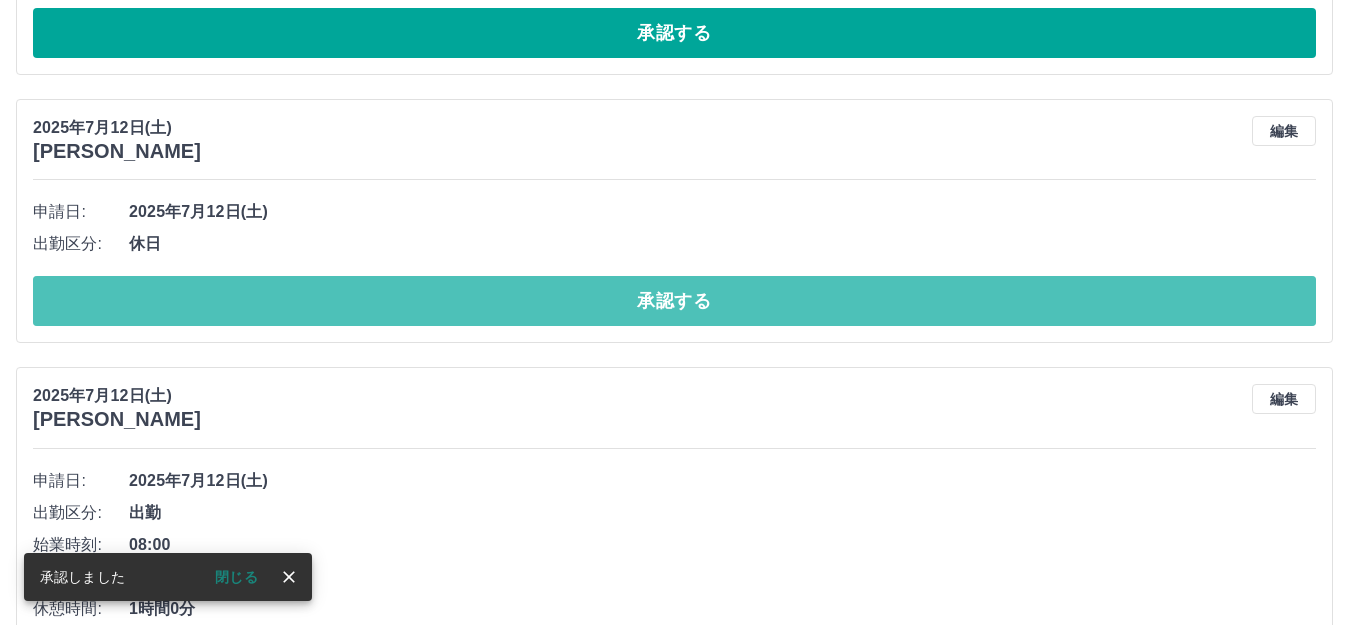 click on "承認する" at bounding box center [674, 301] 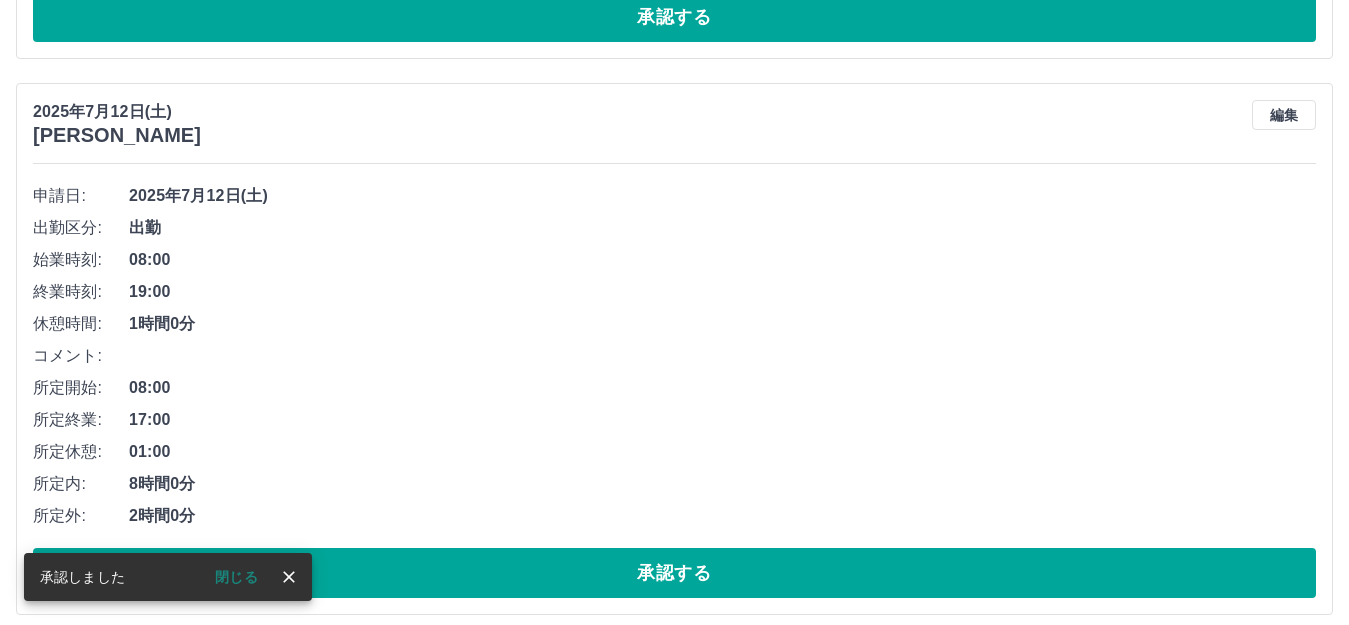 scroll, scrollTop: 1800, scrollLeft: 0, axis: vertical 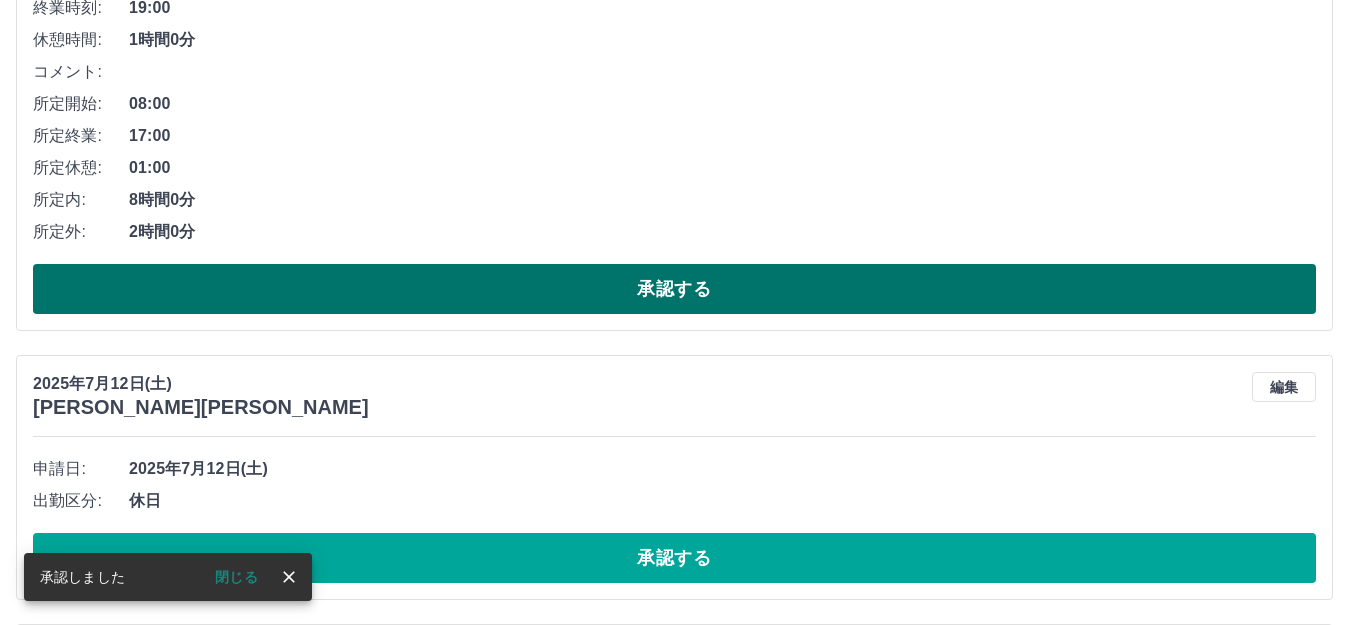 click on "承認する" at bounding box center (674, 289) 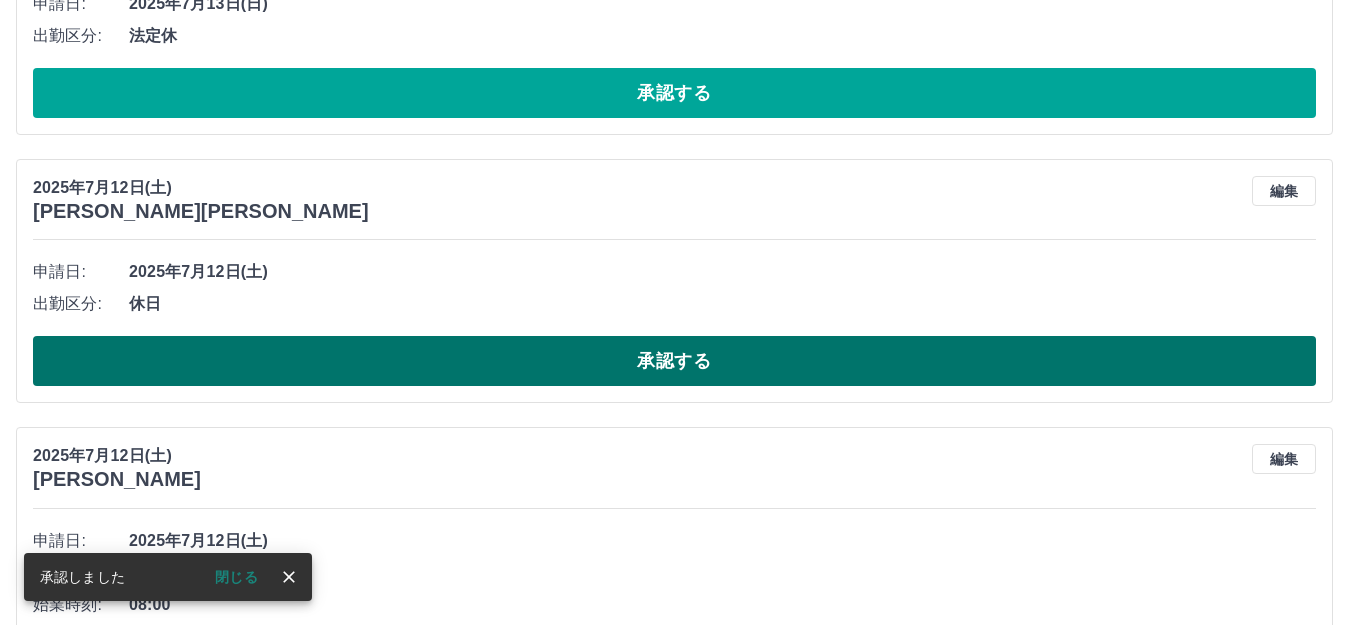 scroll, scrollTop: 1444, scrollLeft: 0, axis: vertical 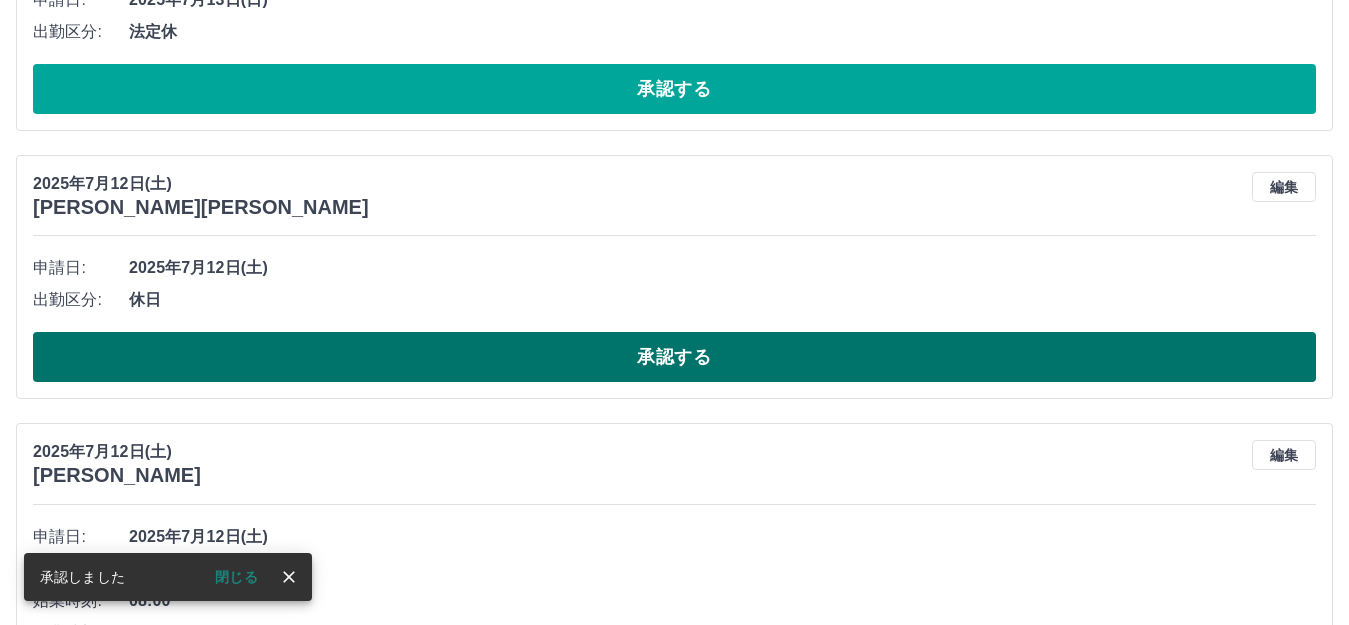 click on "承認する" at bounding box center (674, 357) 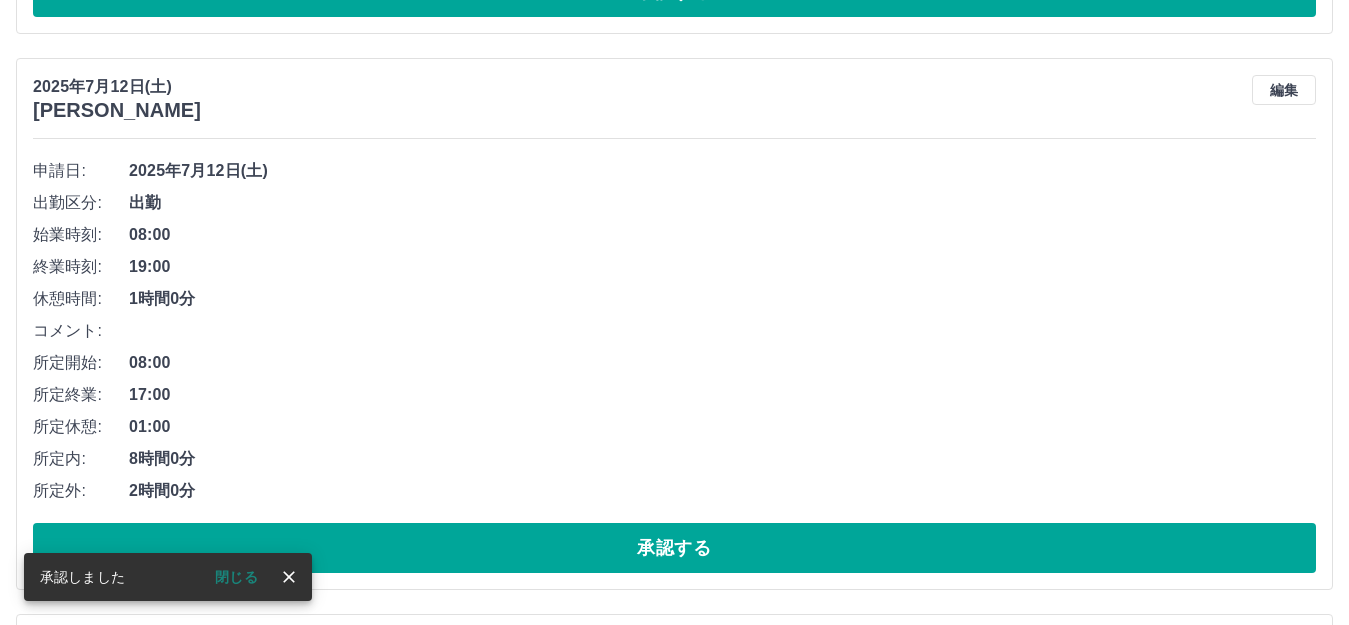 scroll, scrollTop: 1644, scrollLeft: 0, axis: vertical 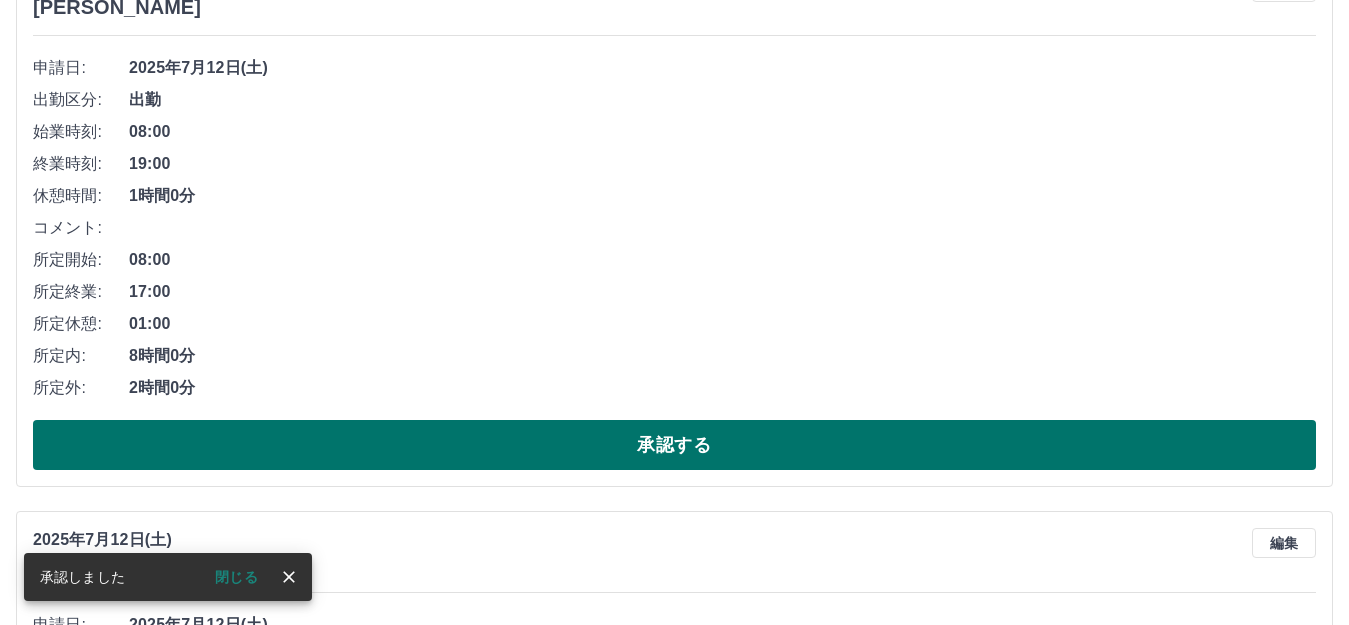 click on "承認する" at bounding box center (674, 445) 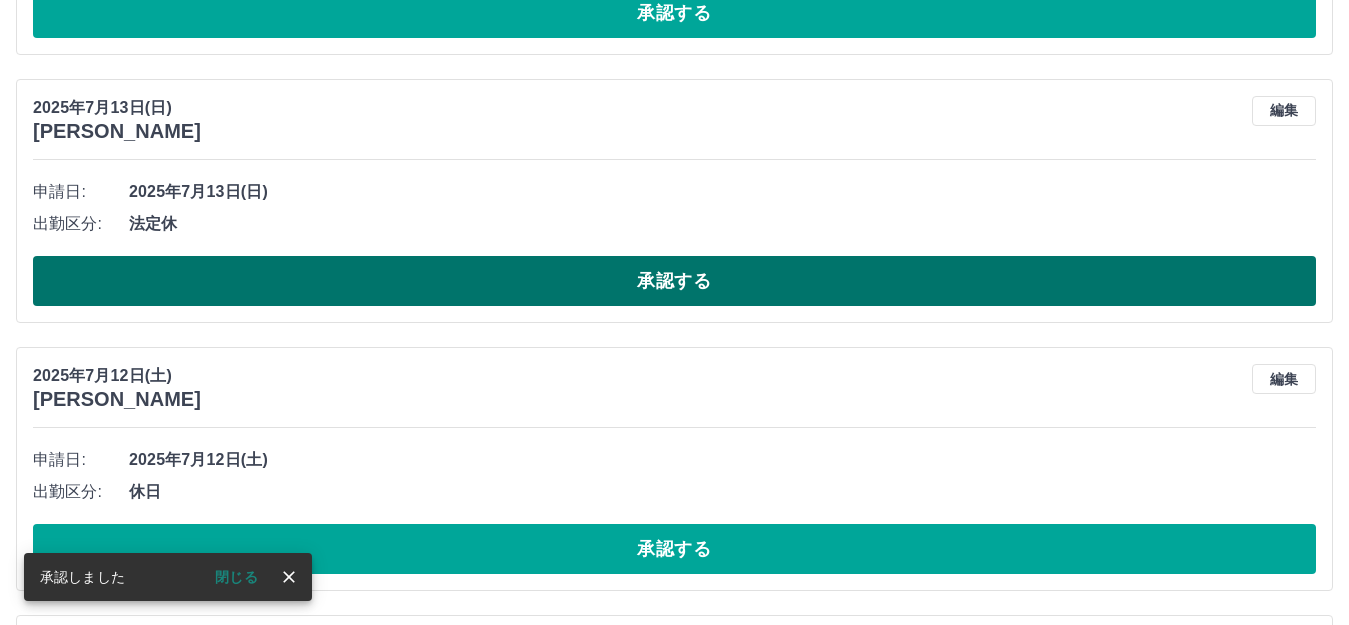 scroll, scrollTop: 1388, scrollLeft: 0, axis: vertical 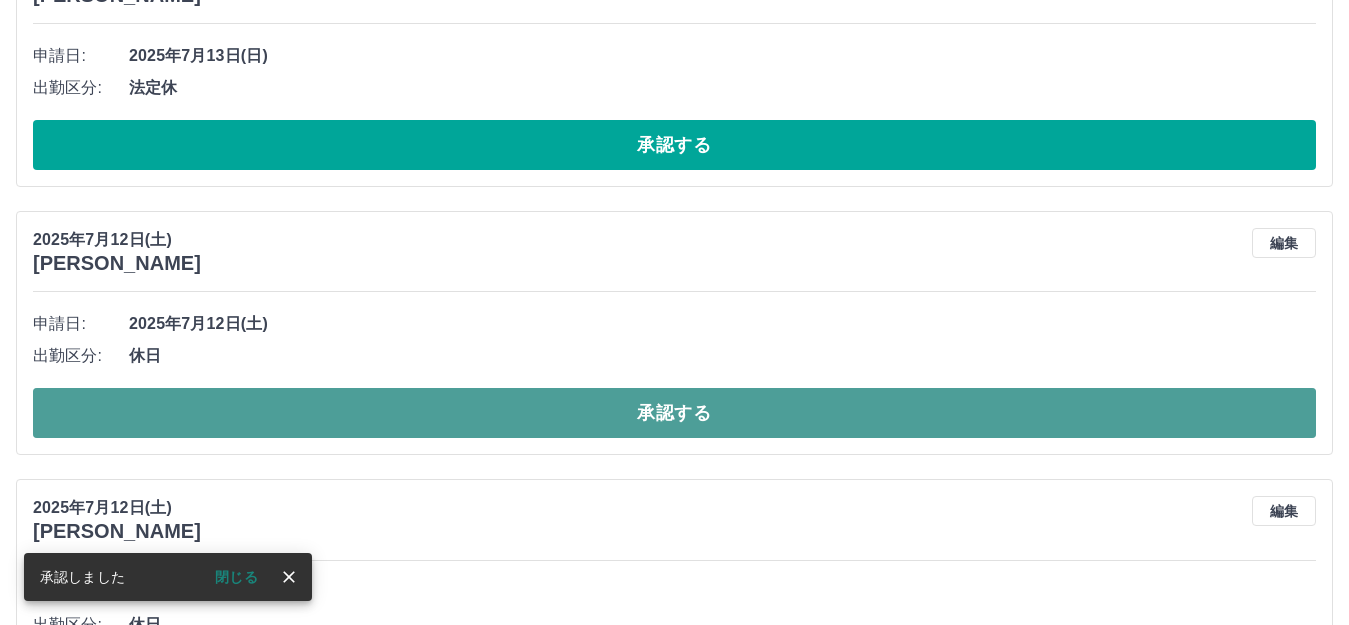 click on "承認する" at bounding box center [674, 413] 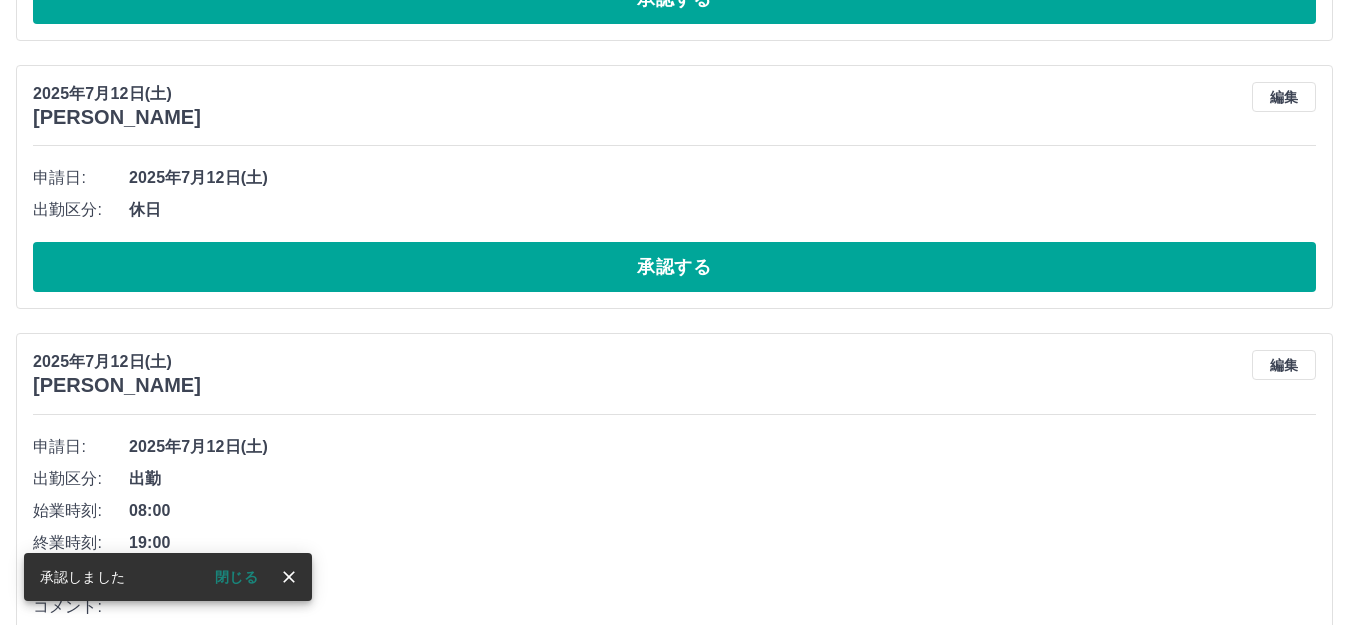 scroll, scrollTop: 1688, scrollLeft: 0, axis: vertical 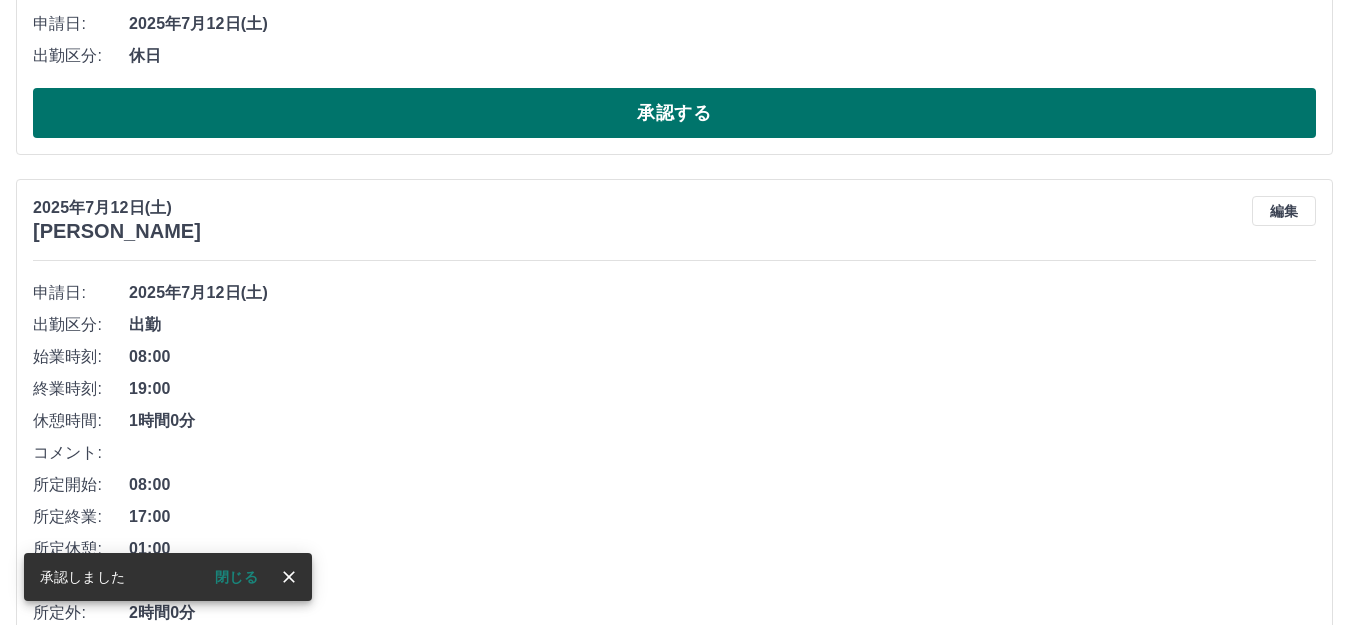 click on "承認する" at bounding box center [674, 113] 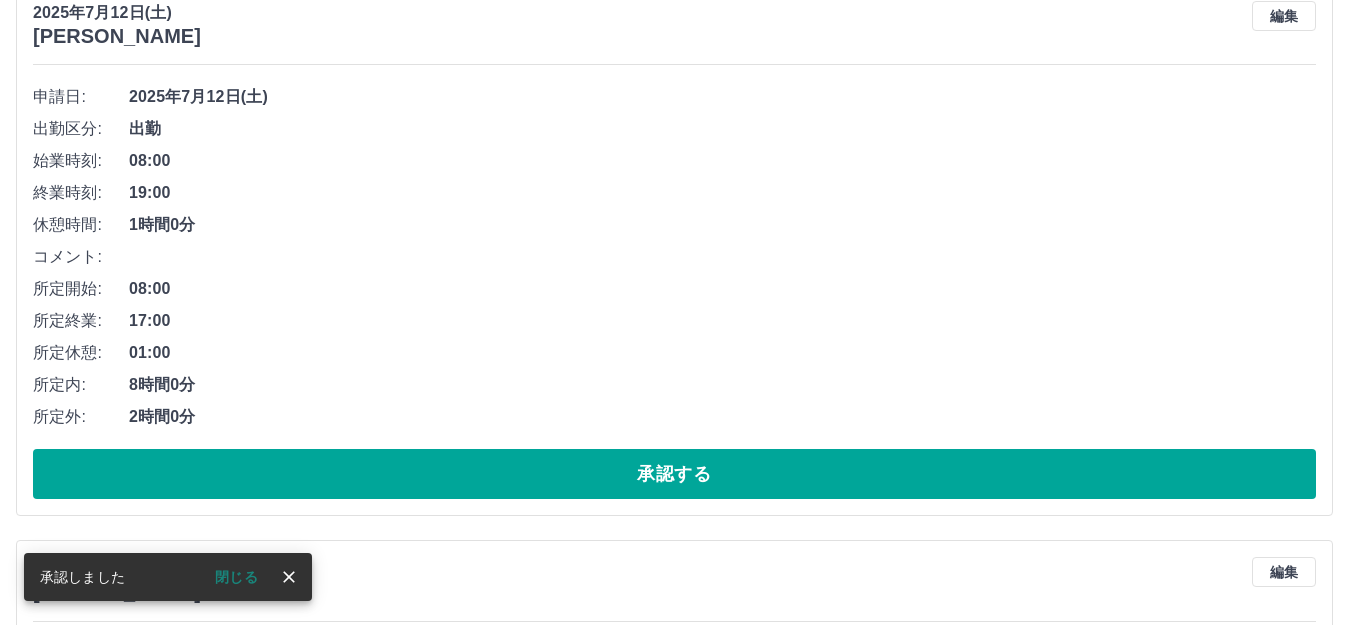 scroll, scrollTop: 1620, scrollLeft: 0, axis: vertical 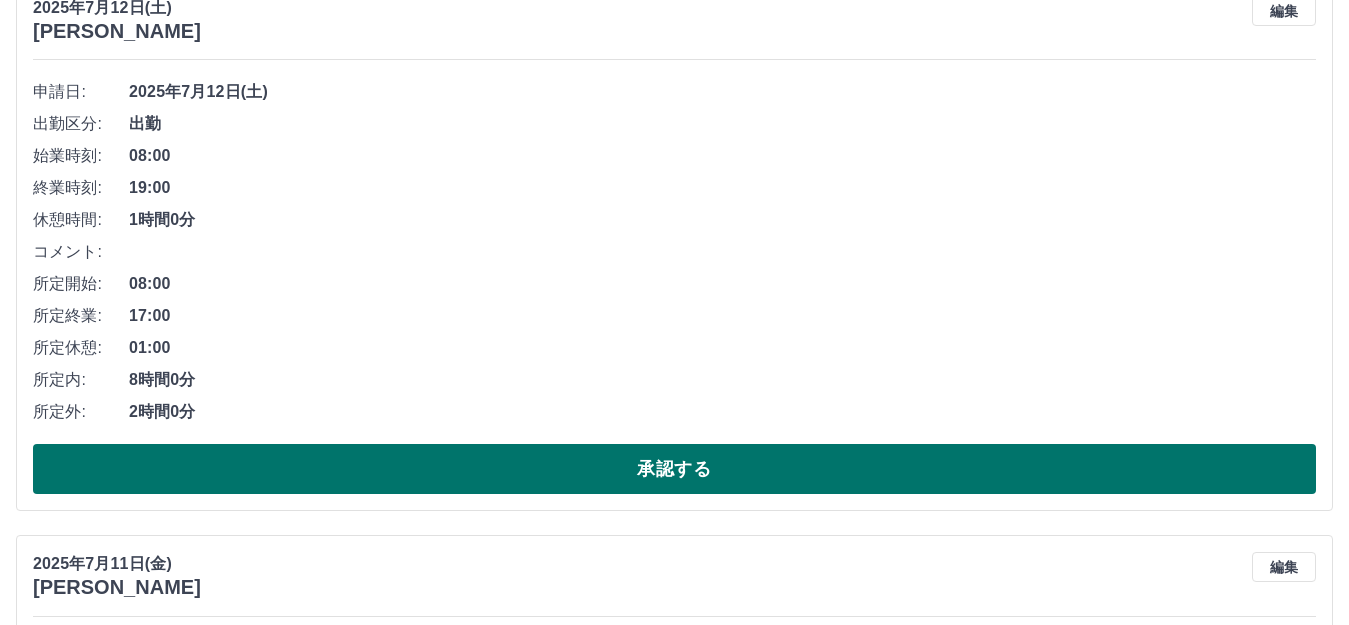 click on "承認する" at bounding box center [674, 469] 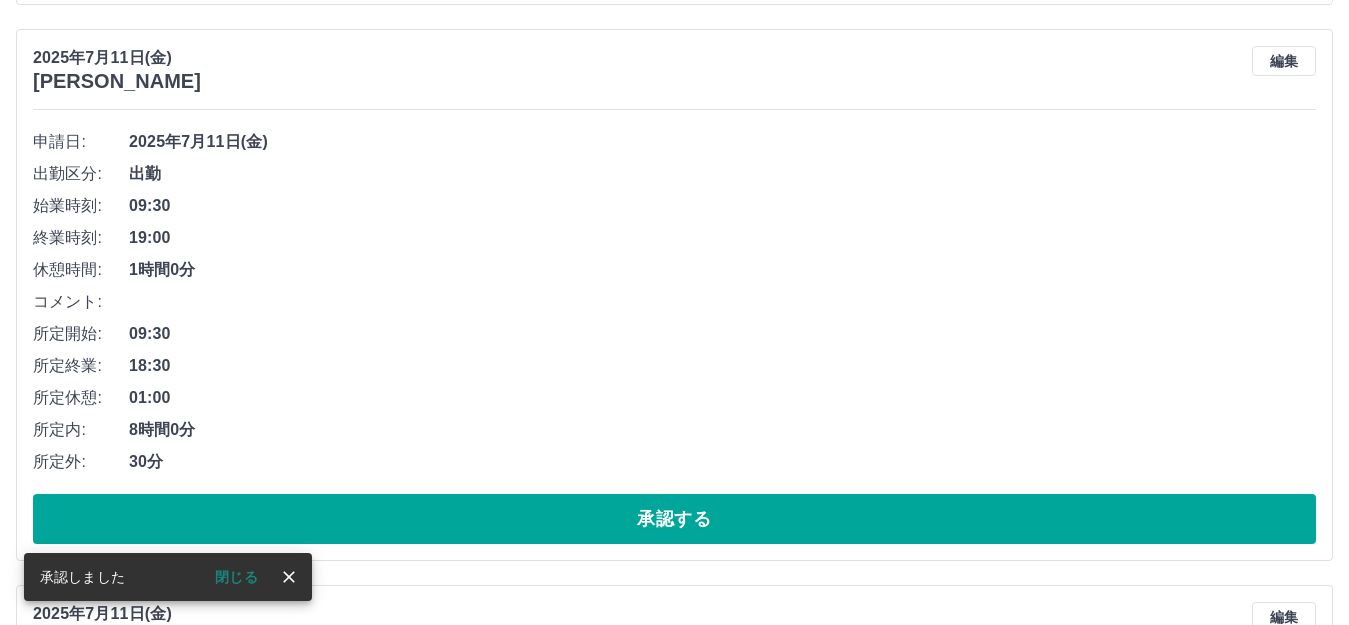 scroll, scrollTop: 1764, scrollLeft: 0, axis: vertical 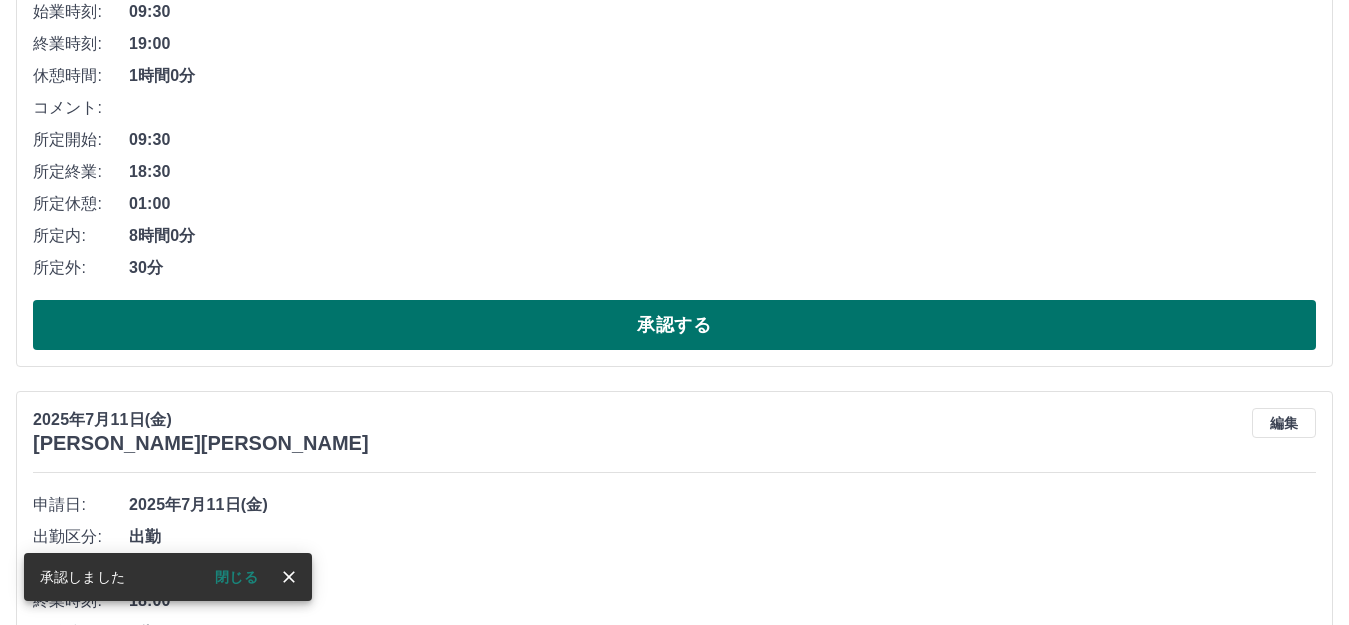 click on "承認する" at bounding box center [674, 325] 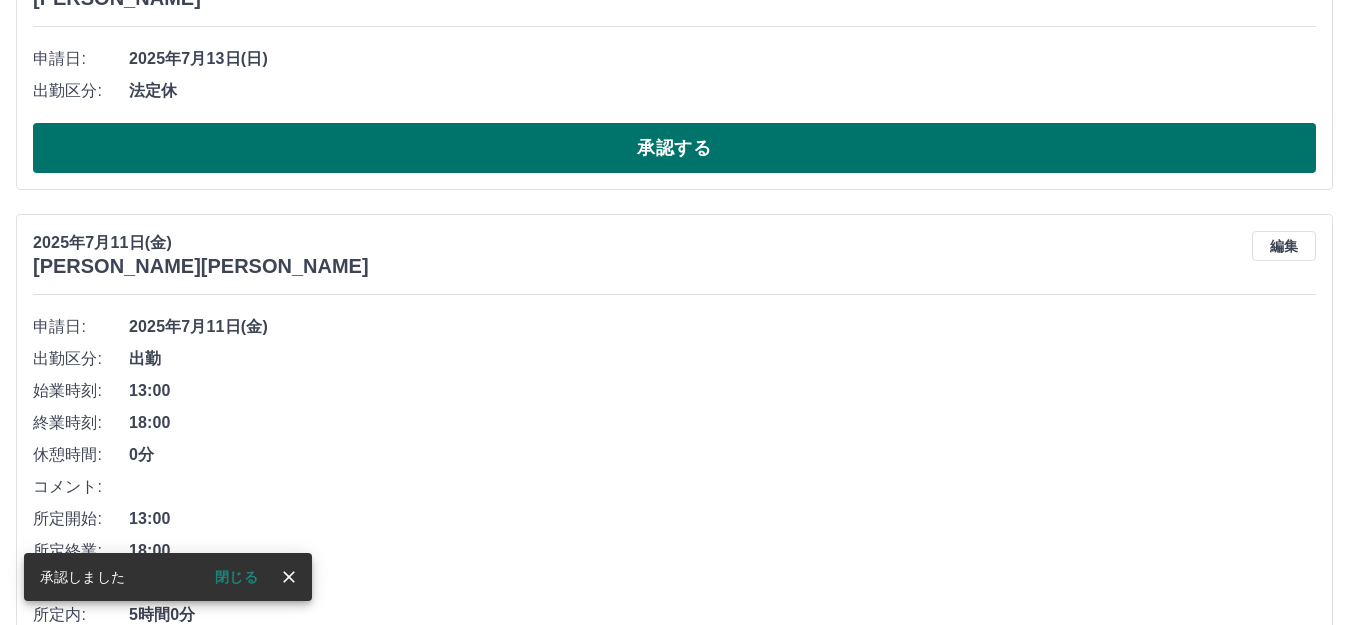 scroll, scrollTop: 1608, scrollLeft: 0, axis: vertical 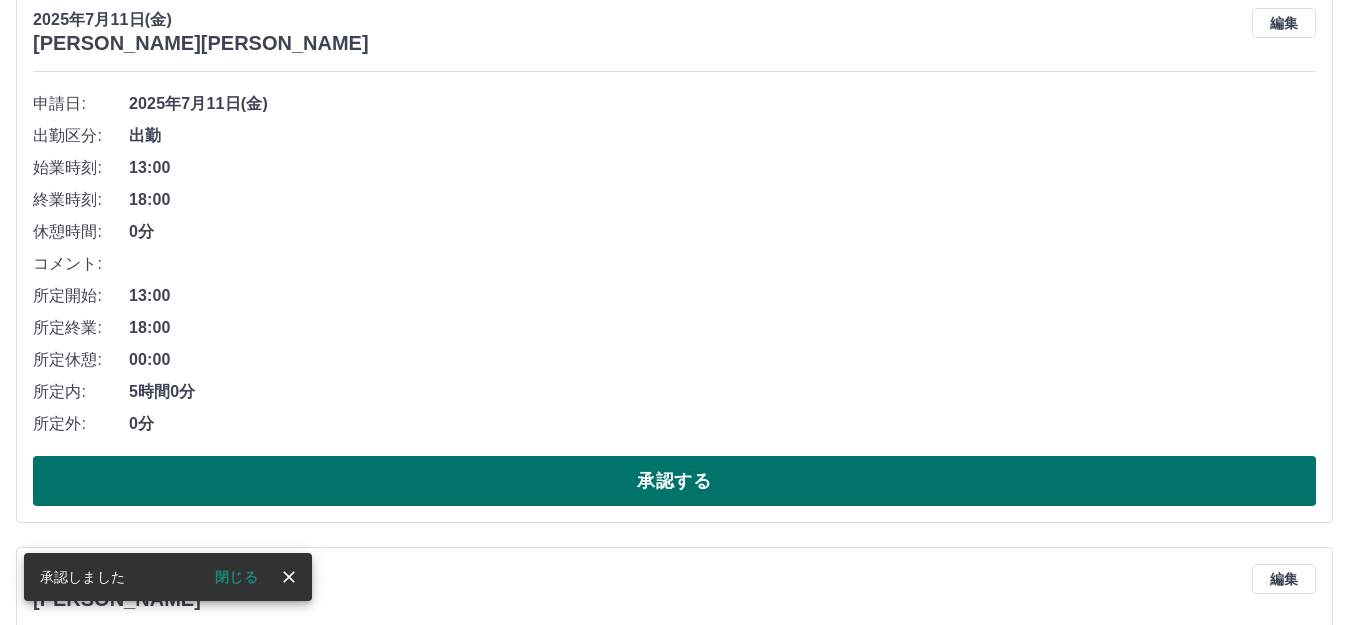 click on "承認する" at bounding box center (674, 481) 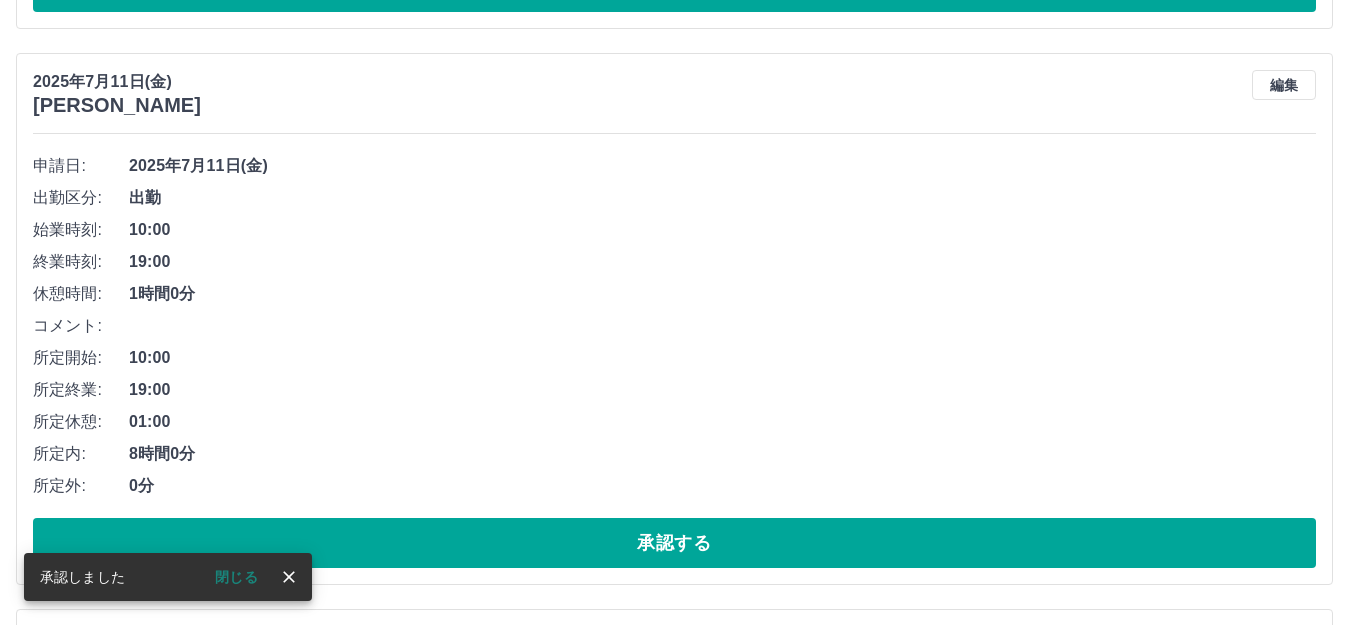 scroll, scrollTop: 1552, scrollLeft: 0, axis: vertical 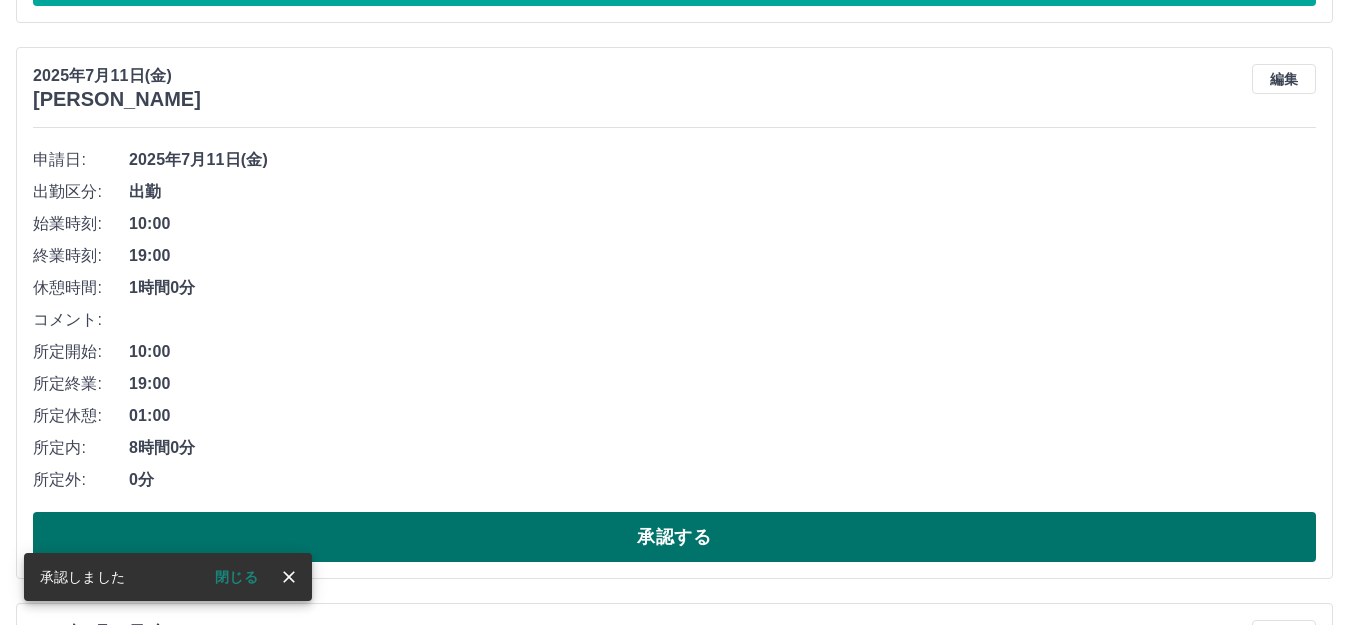 click on "承認する" at bounding box center (674, 537) 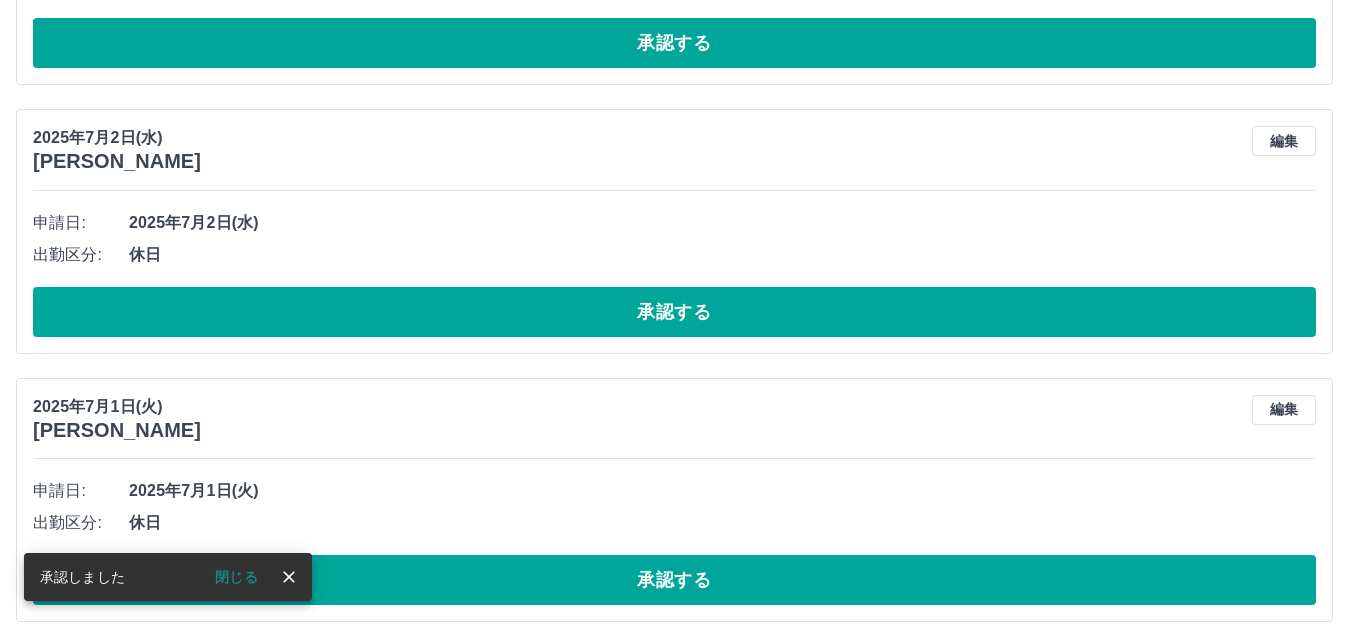 scroll, scrollTop: 6116, scrollLeft: 0, axis: vertical 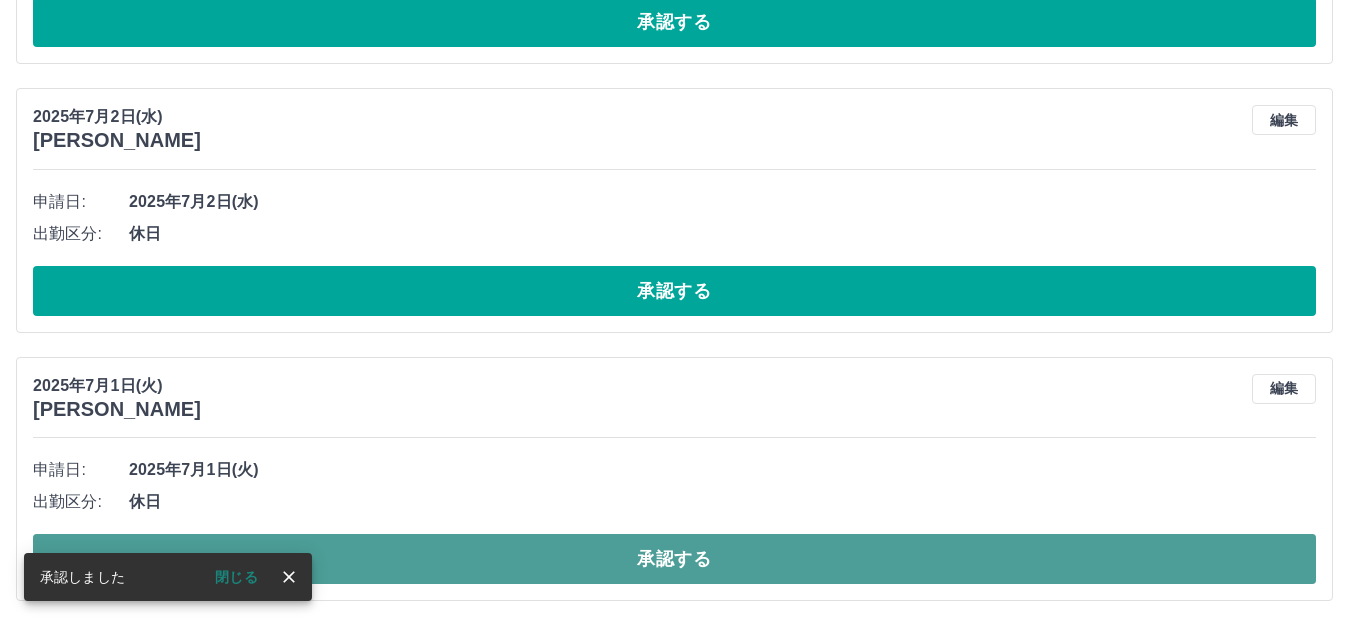 click on "承認する" at bounding box center (674, 559) 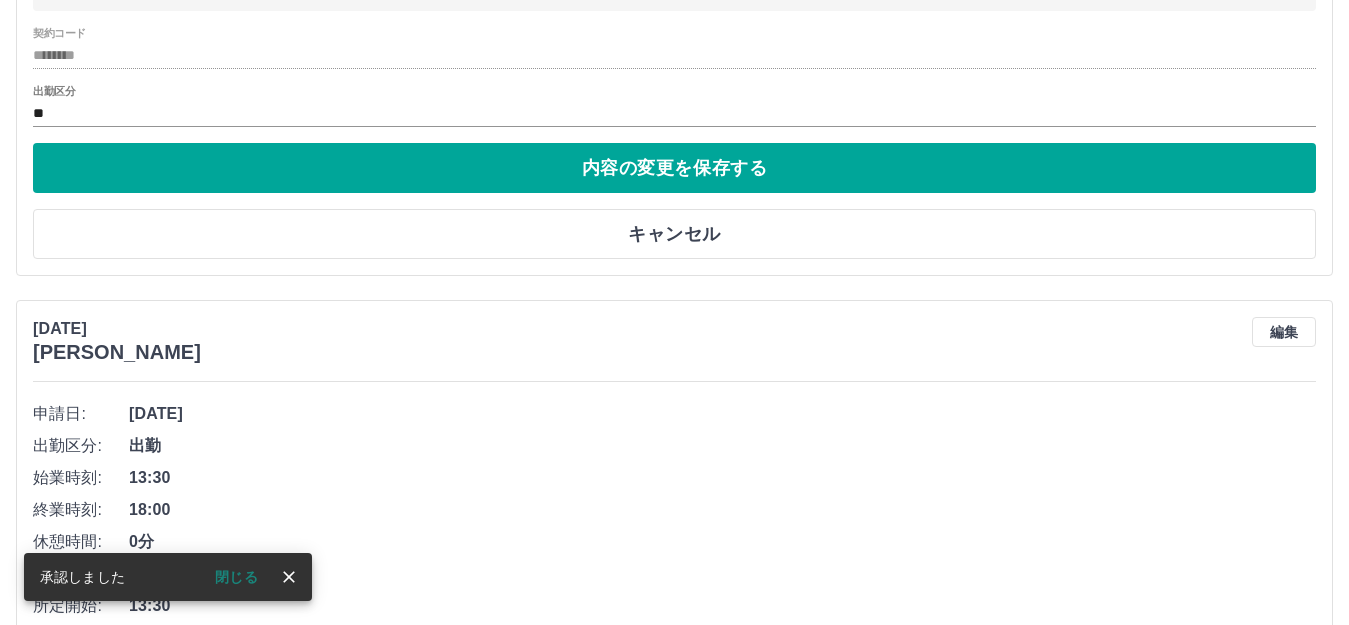 scroll, scrollTop: 0, scrollLeft: 0, axis: both 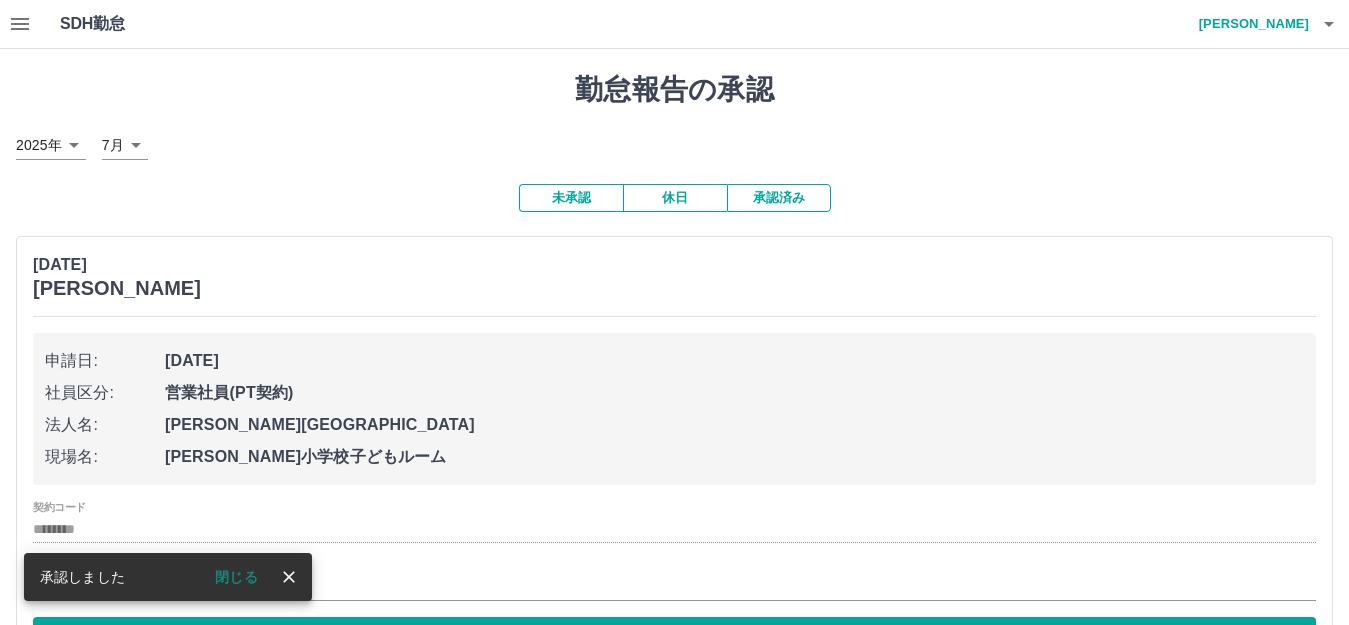 click on "休日" at bounding box center [675, 198] 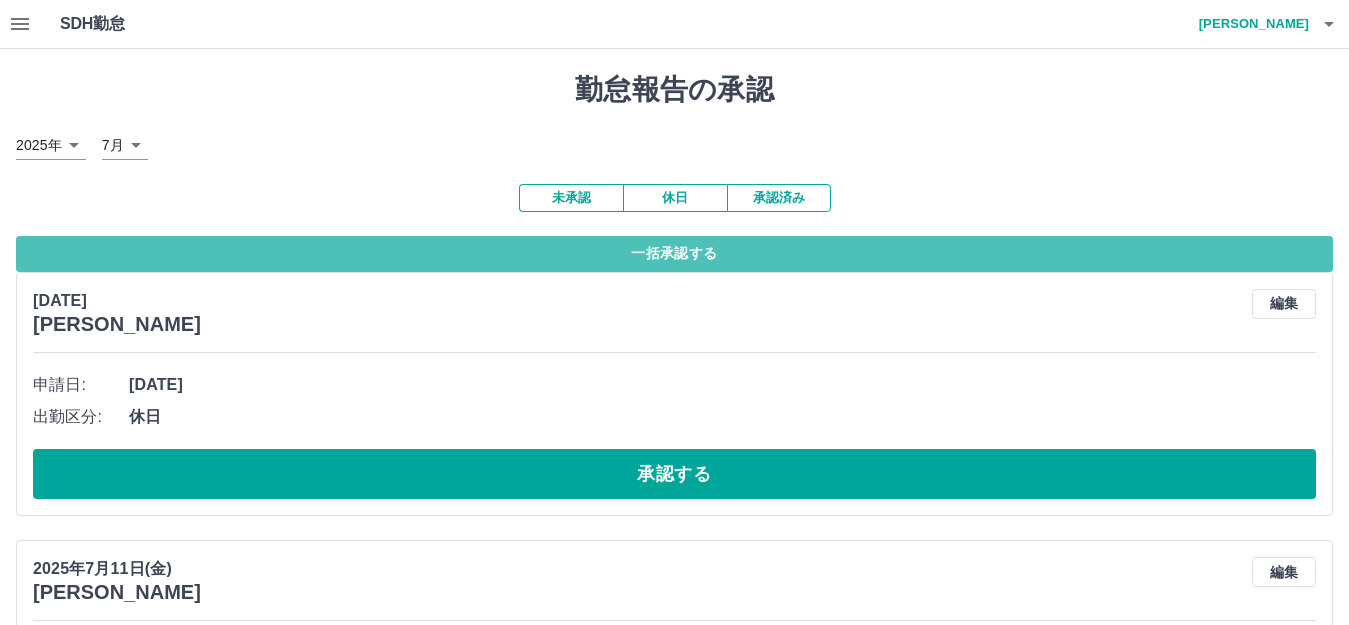 click on "一括承認する" at bounding box center (674, 254) 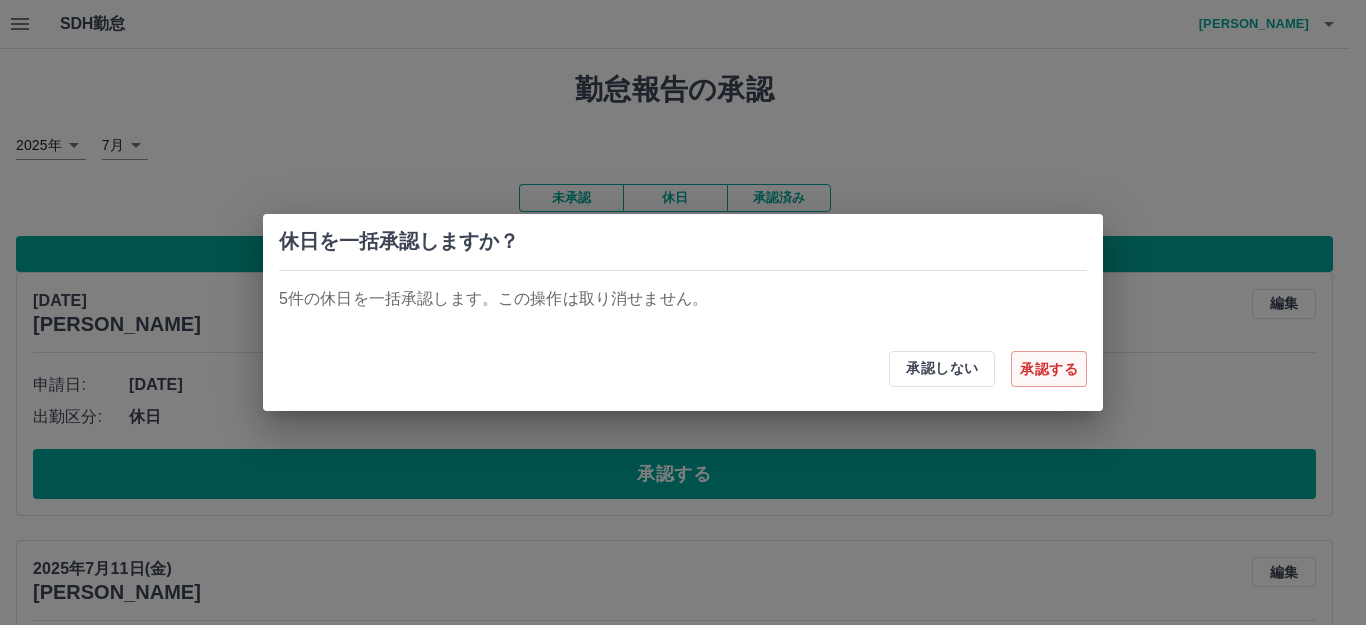 click on "承認する" at bounding box center (1049, 369) 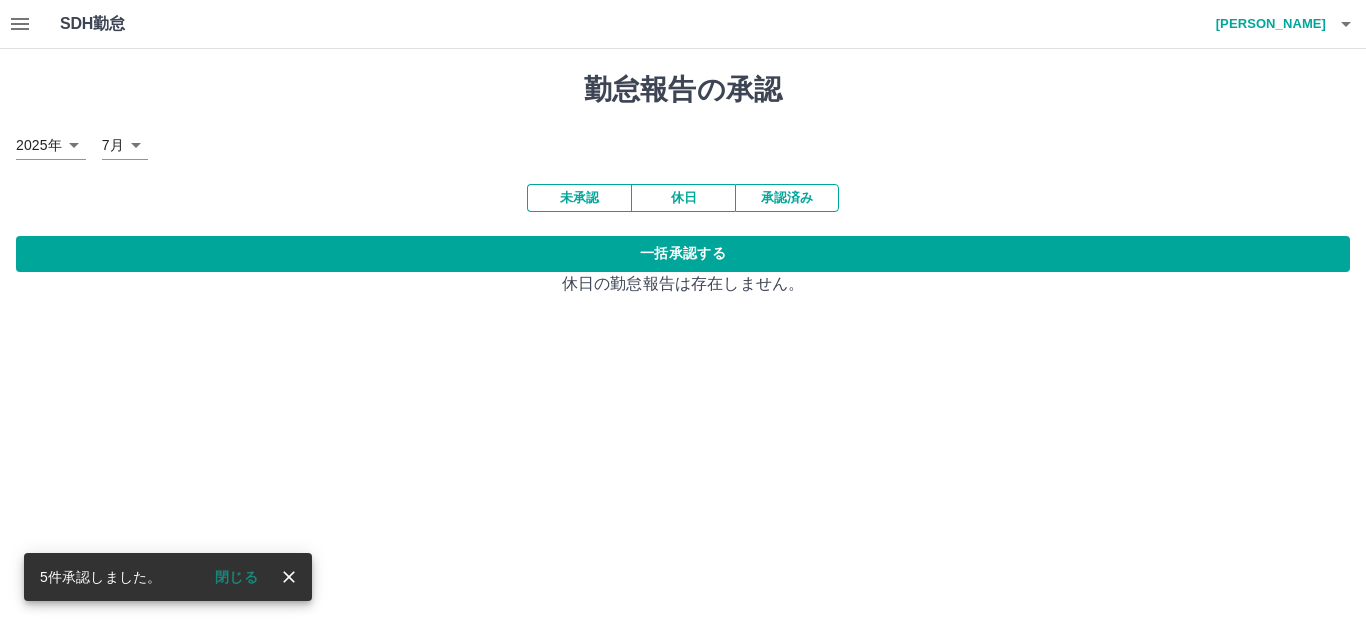 click on "未承認" at bounding box center (579, 198) 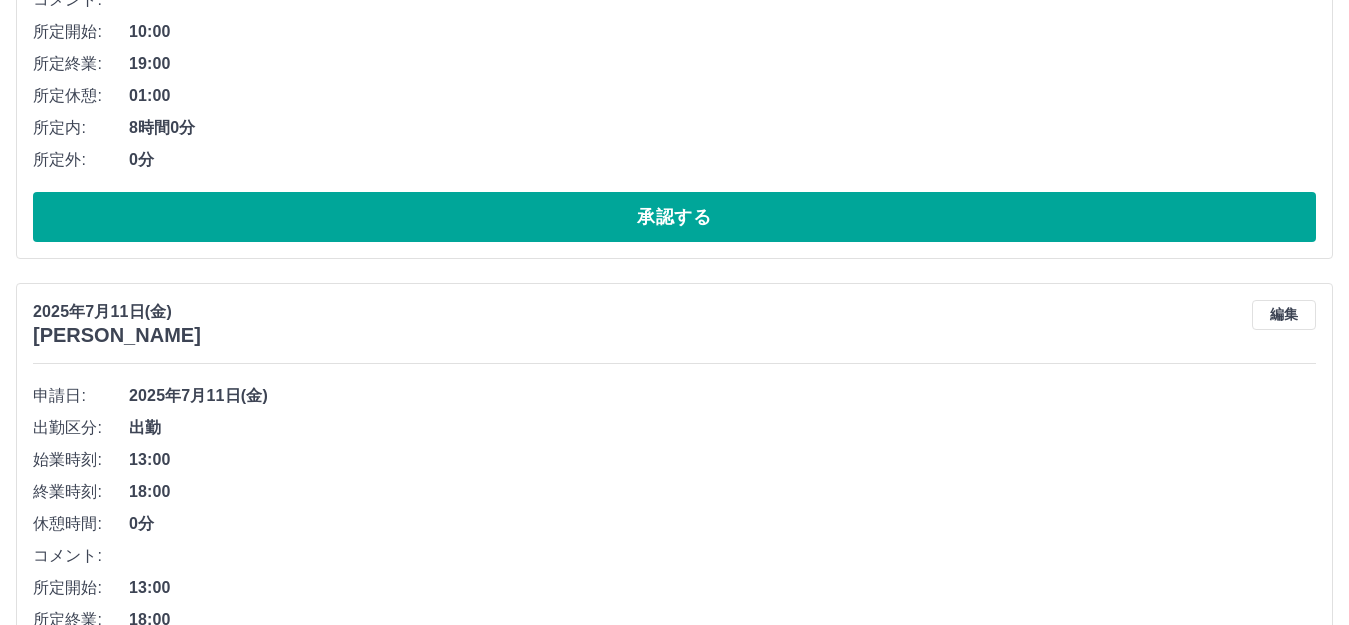 scroll, scrollTop: 1300, scrollLeft: 0, axis: vertical 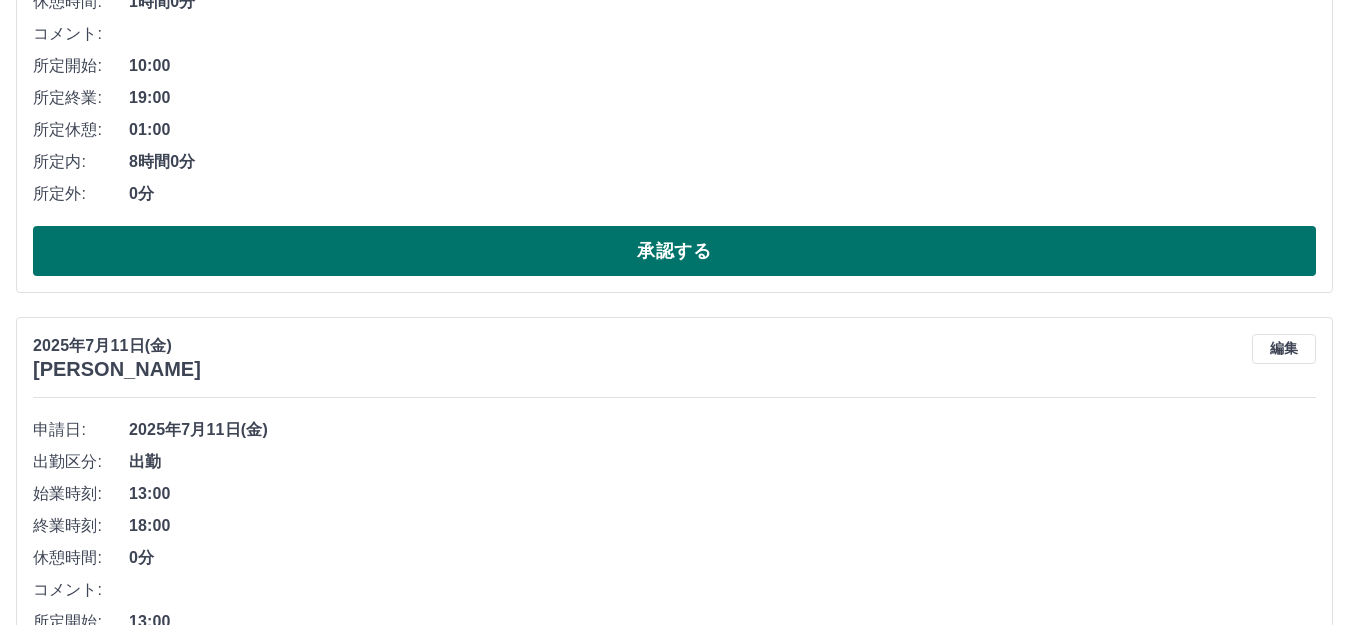 click on "承認する" at bounding box center (674, 251) 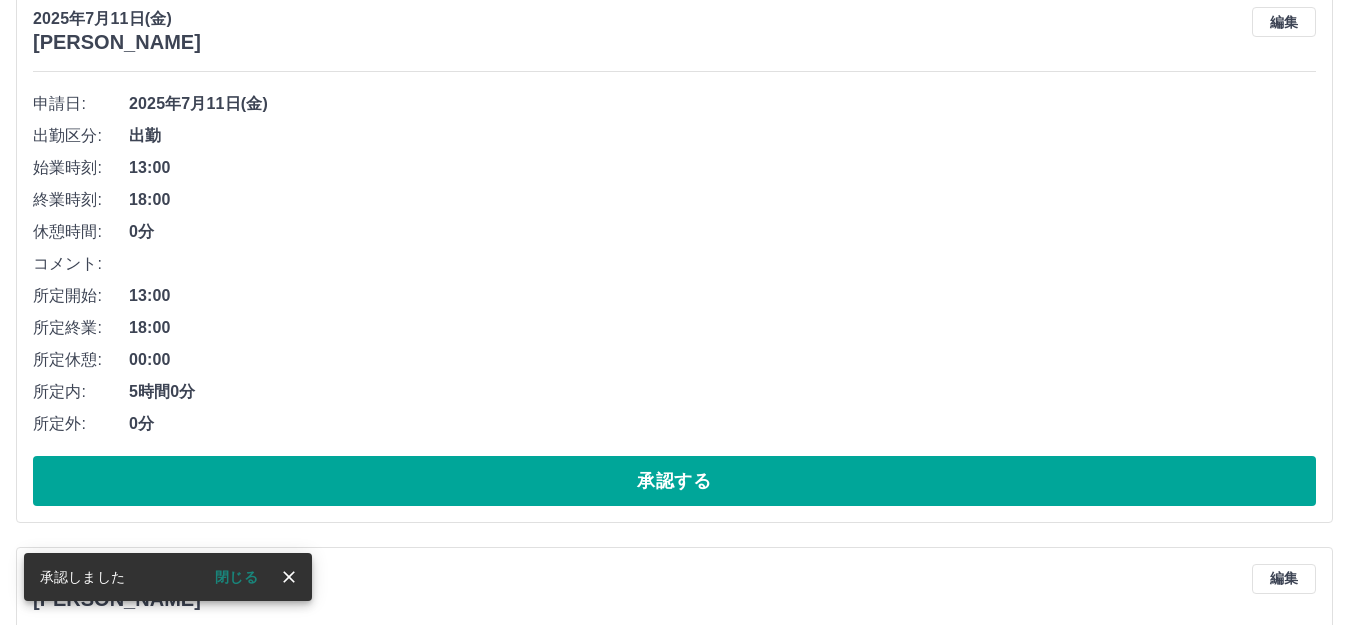scroll, scrollTop: 1243, scrollLeft: 0, axis: vertical 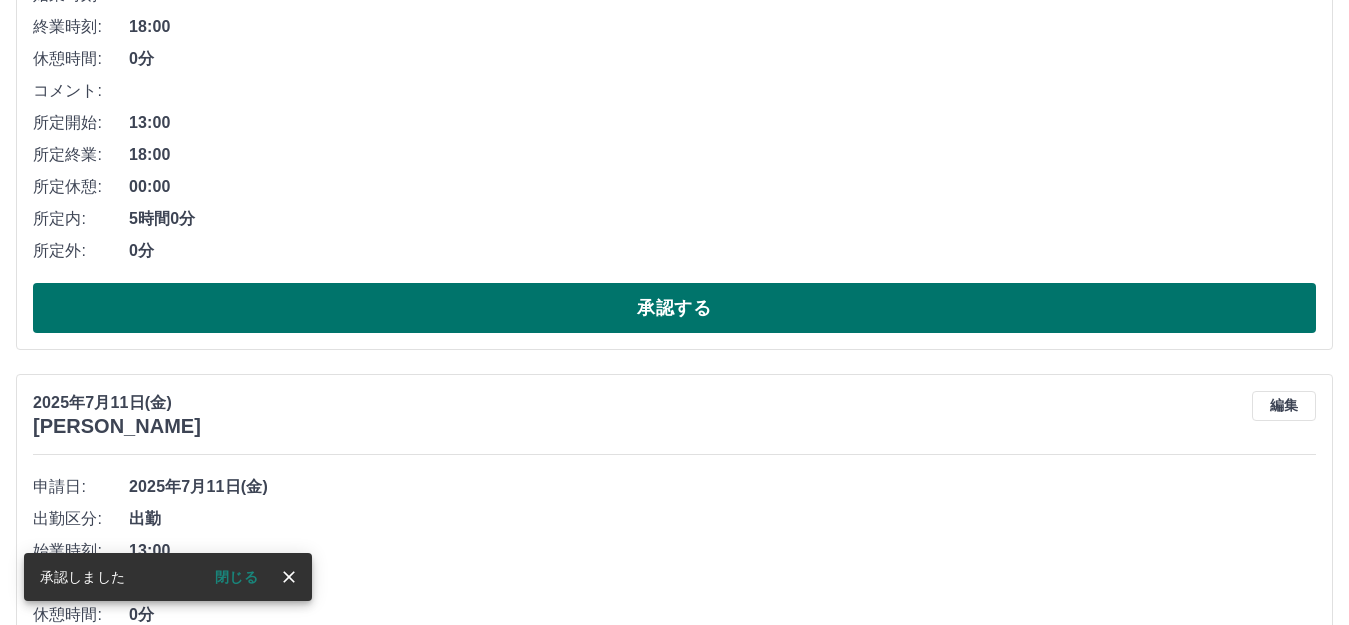 click on "承認する" at bounding box center (674, 308) 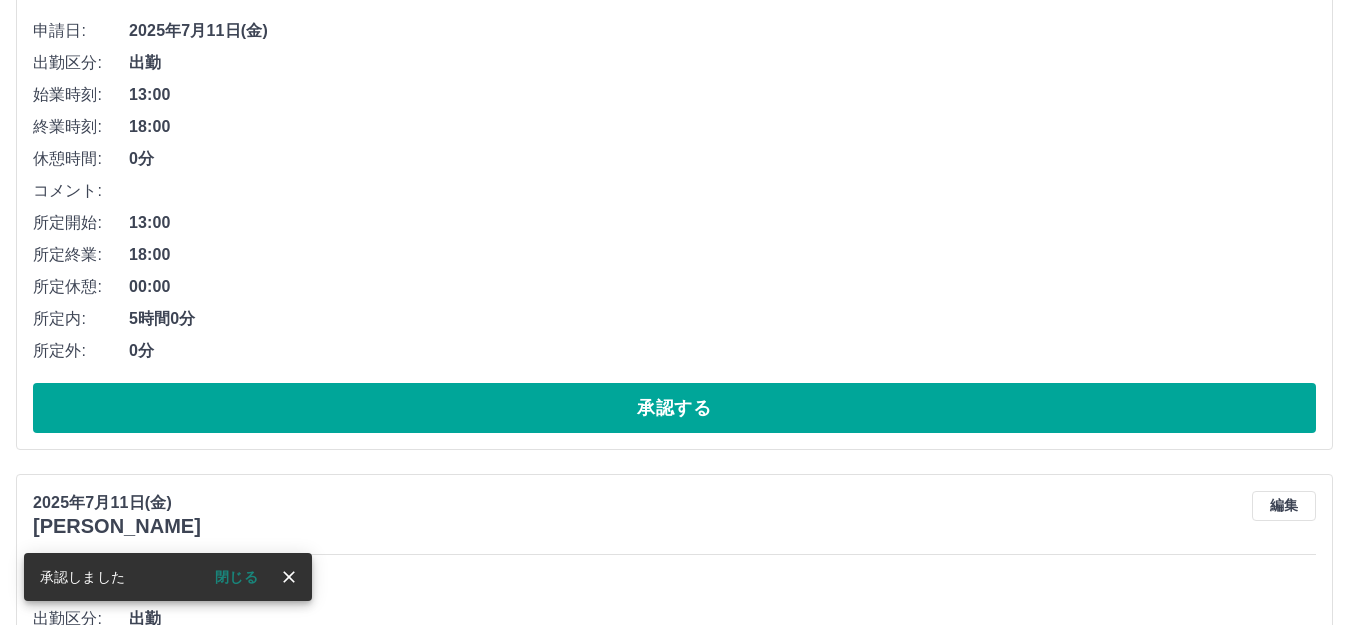 scroll, scrollTop: 1286, scrollLeft: 0, axis: vertical 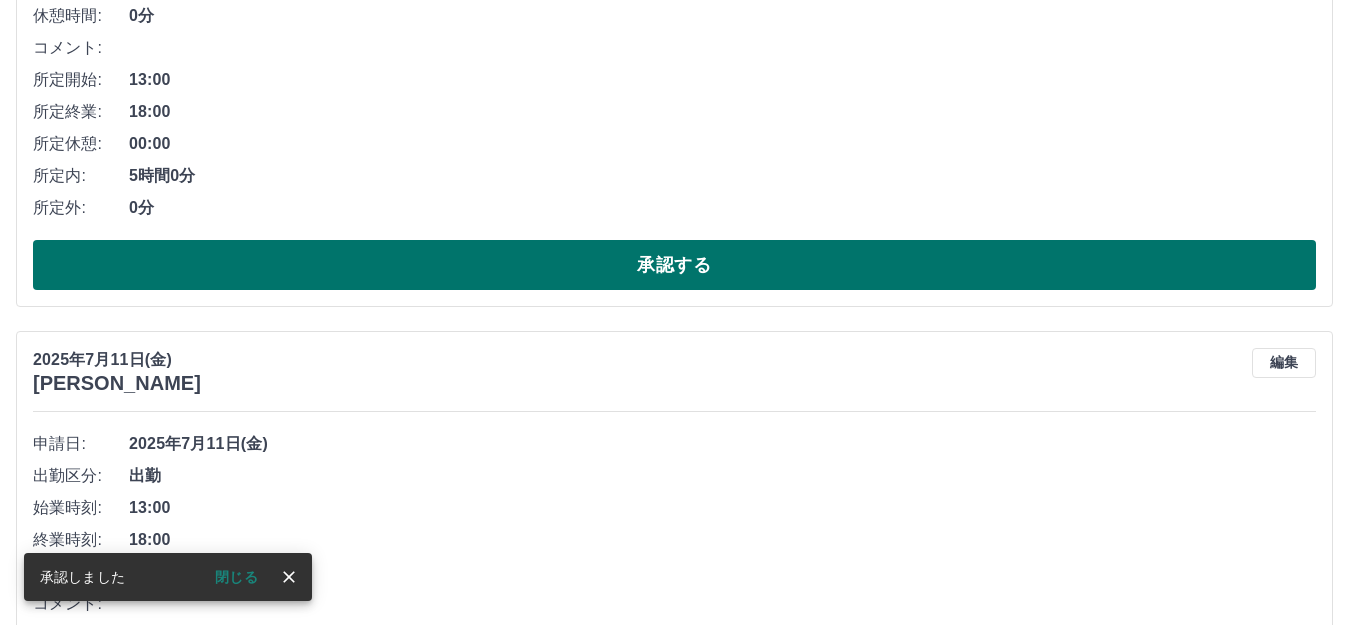 click on "承認する" at bounding box center (674, 265) 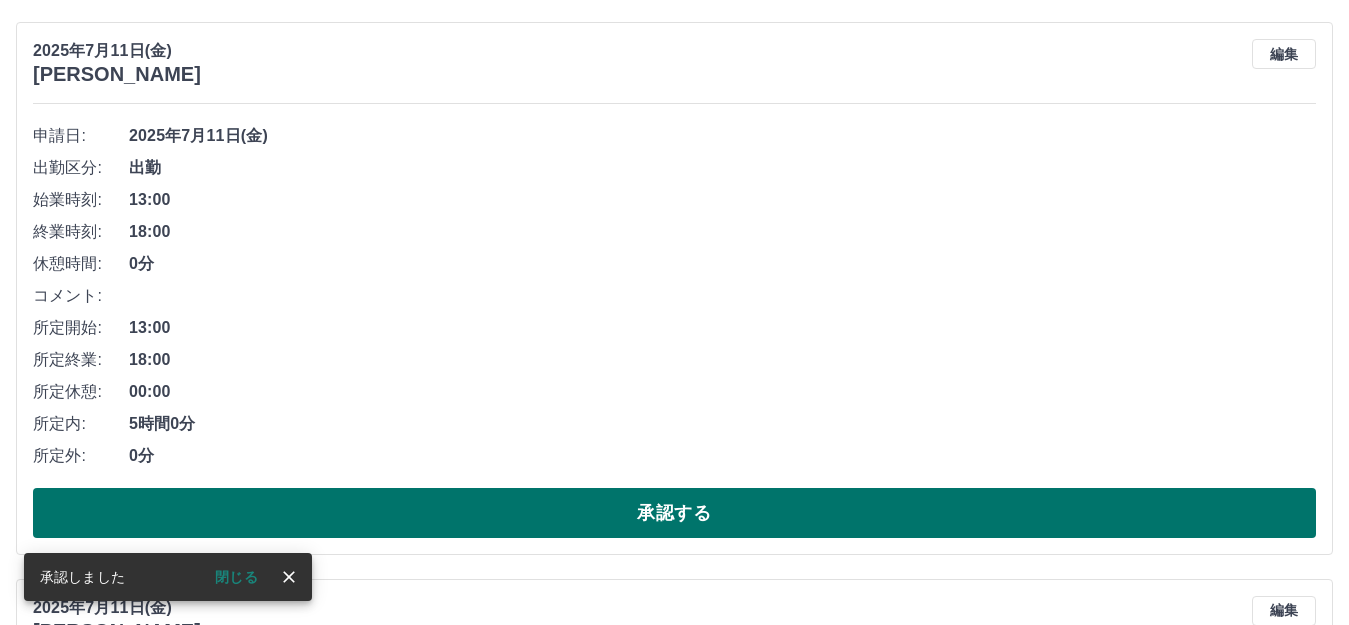 scroll, scrollTop: 1229, scrollLeft: 0, axis: vertical 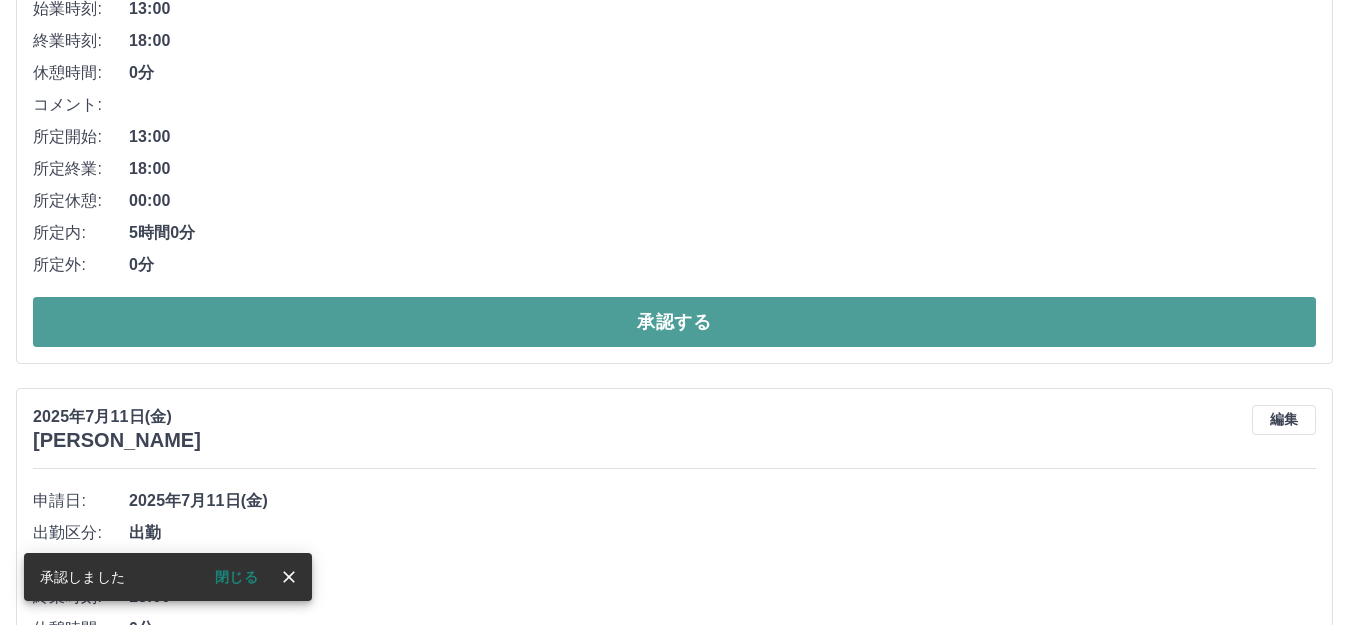 click on "承認する" at bounding box center (674, 322) 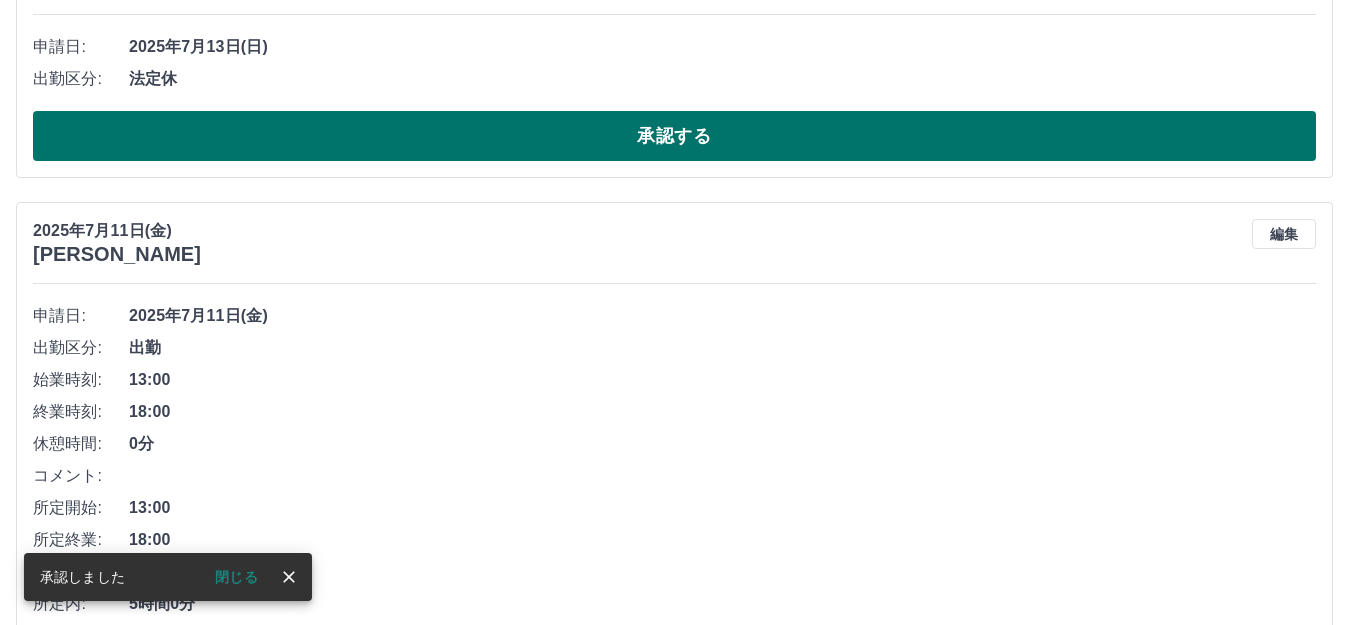 scroll, scrollTop: 1072, scrollLeft: 0, axis: vertical 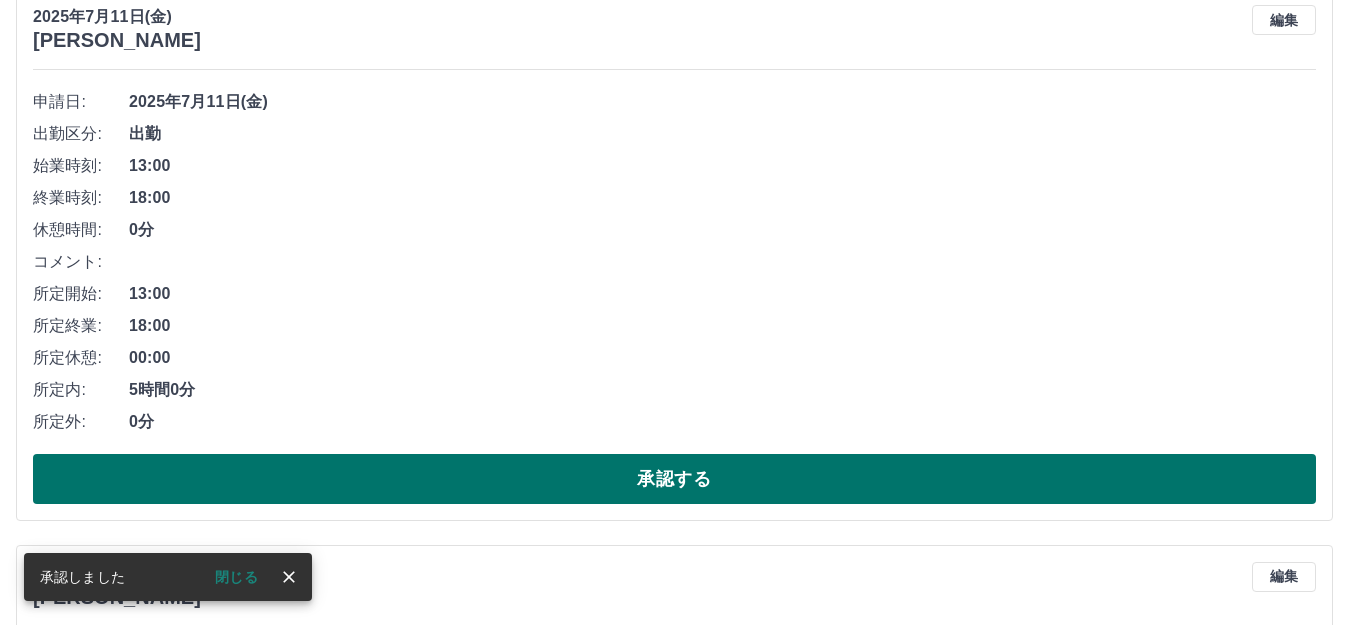 click on "承認する" at bounding box center [674, 479] 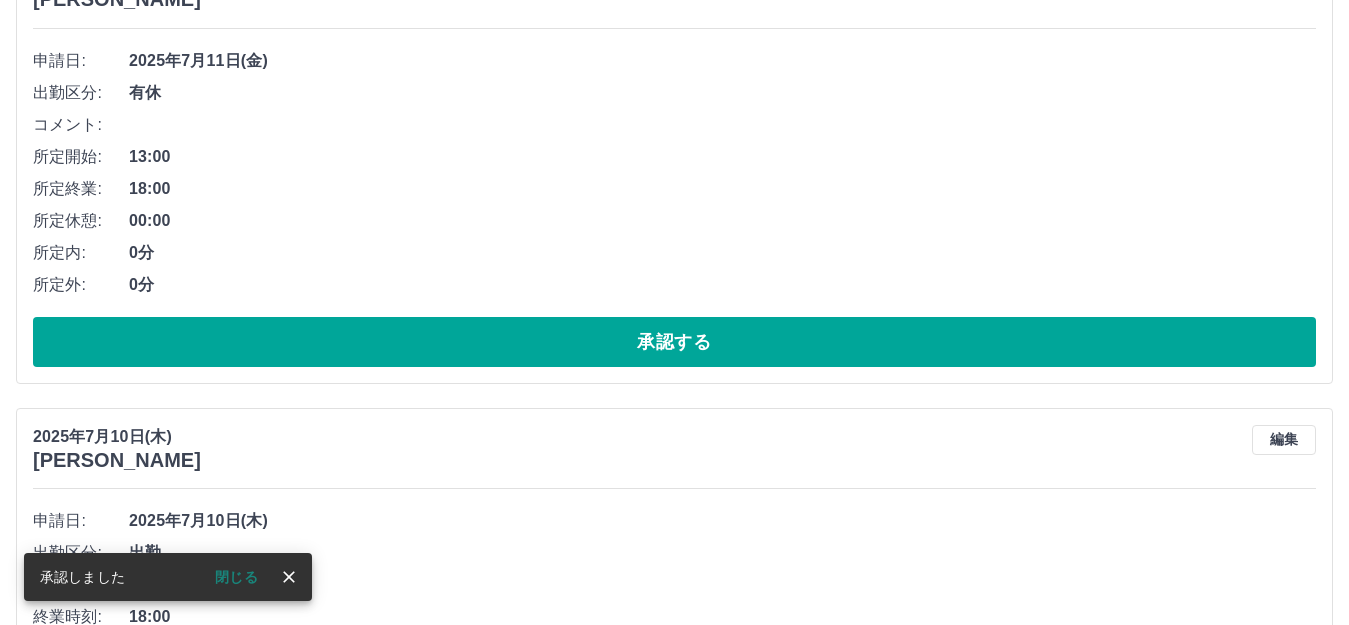scroll, scrollTop: 1115, scrollLeft: 0, axis: vertical 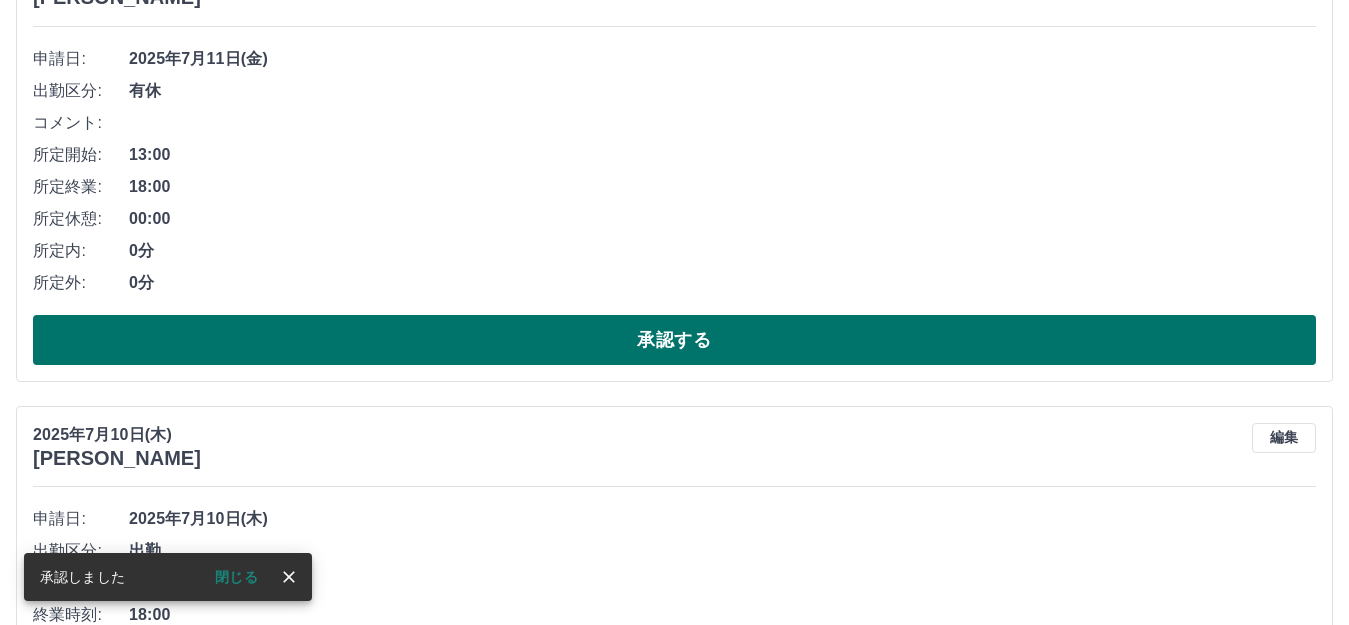 click on "承認する" at bounding box center (674, 340) 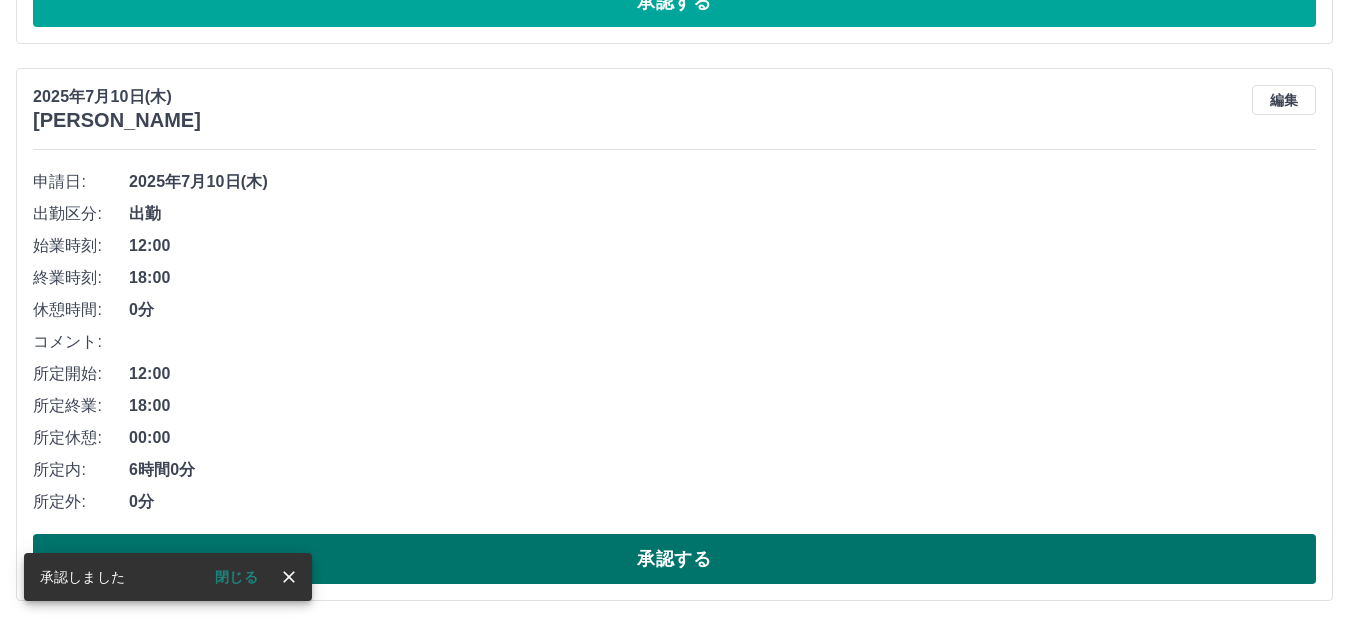 scroll, scrollTop: 994, scrollLeft: 0, axis: vertical 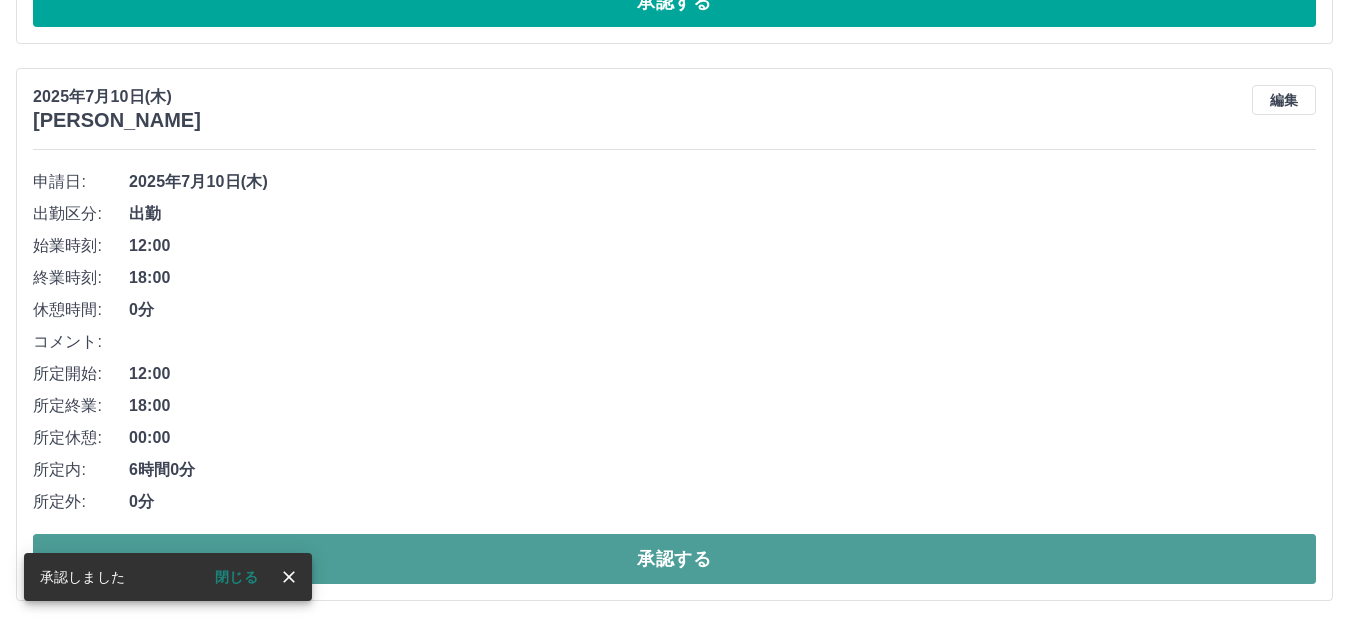 click on "承認する" at bounding box center (674, 559) 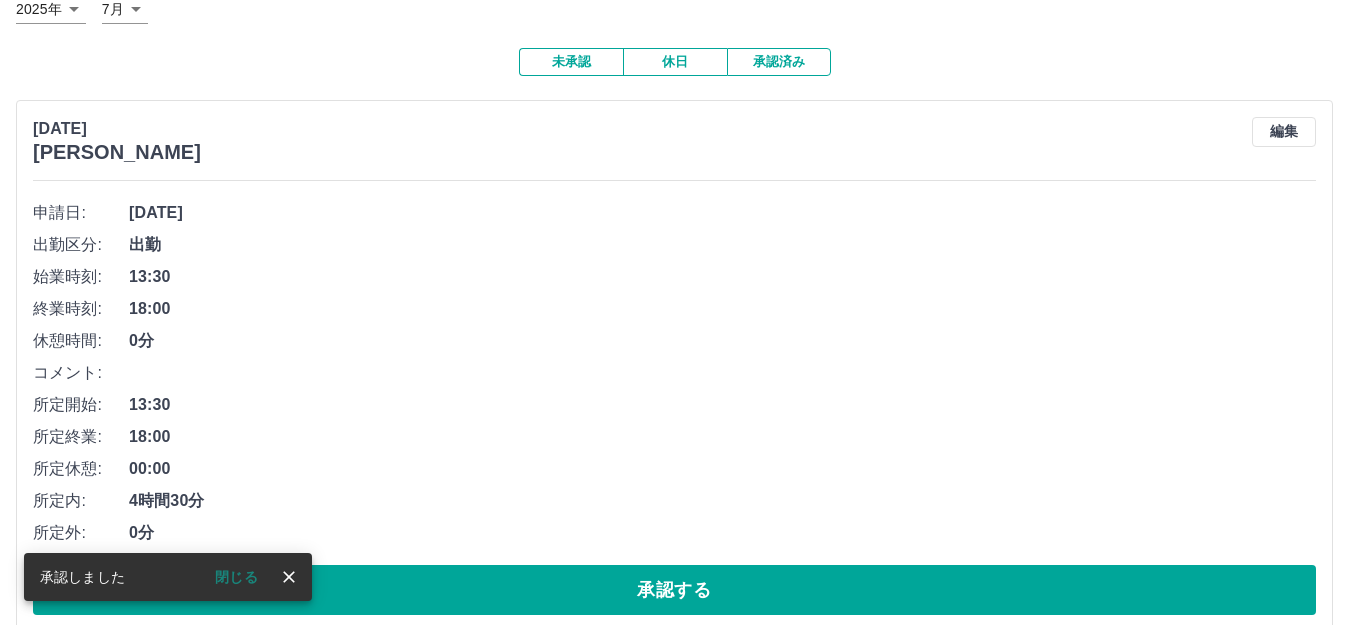 scroll, scrollTop: 0, scrollLeft: 0, axis: both 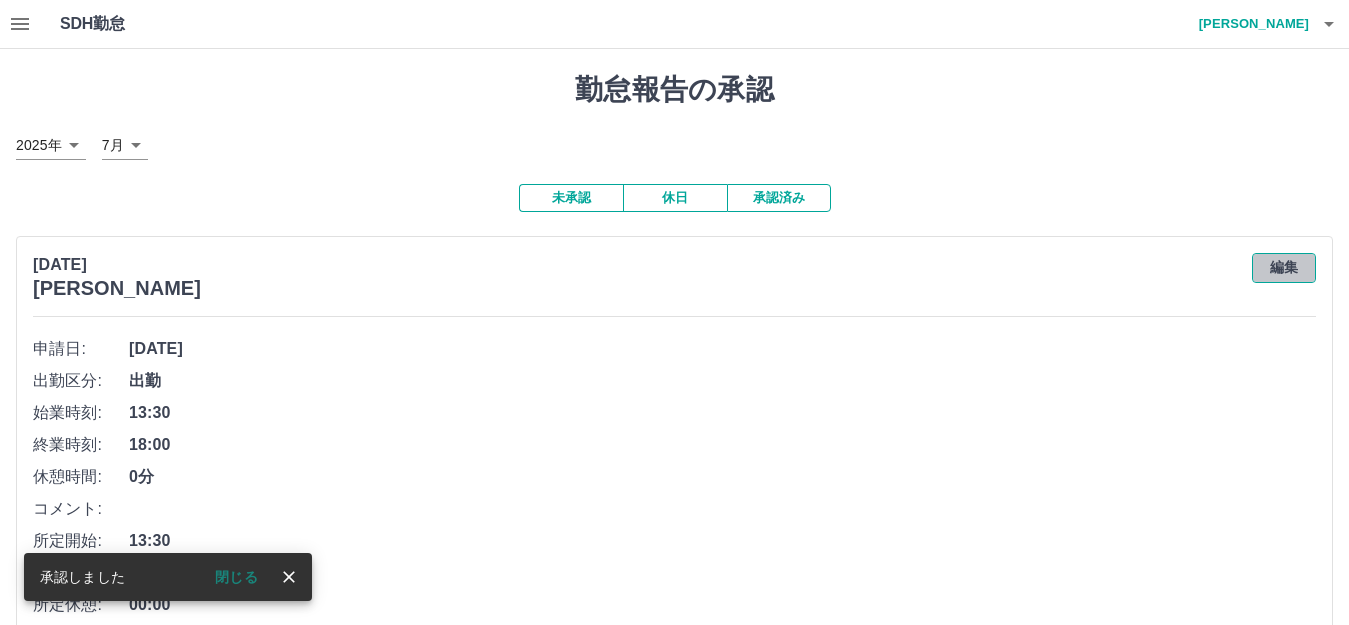 click on "編集" at bounding box center [1284, 268] 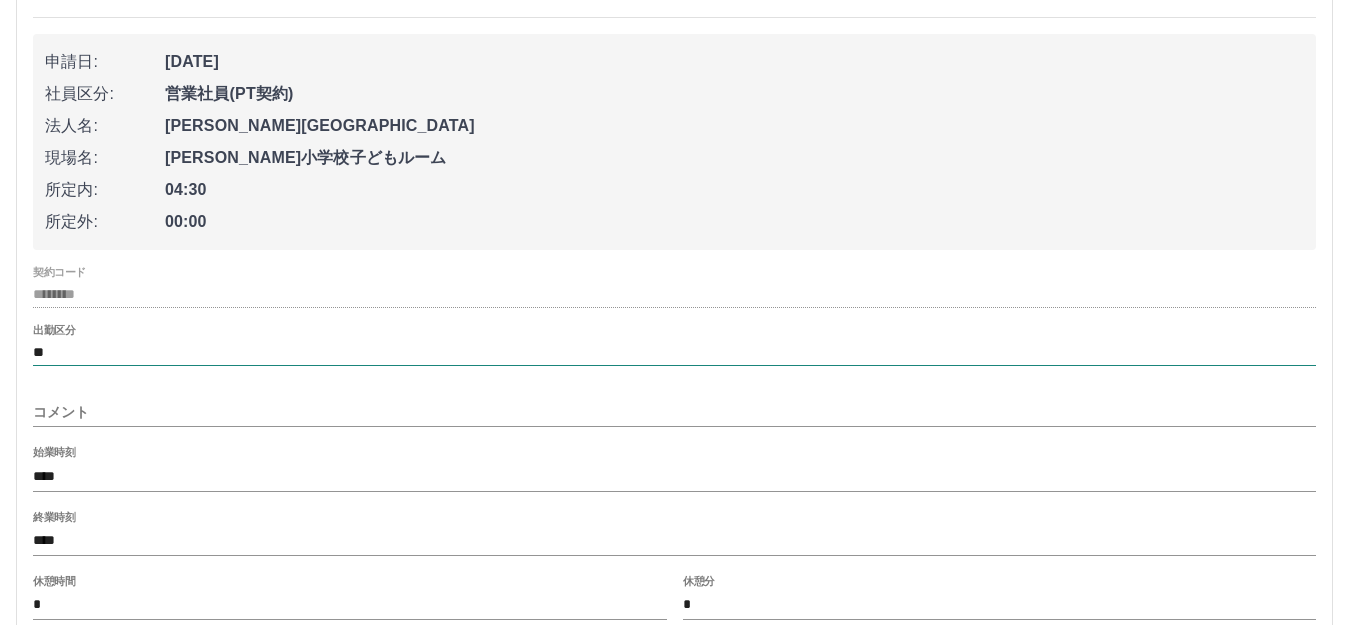 scroll, scrollTop: 300, scrollLeft: 0, axis: vertical 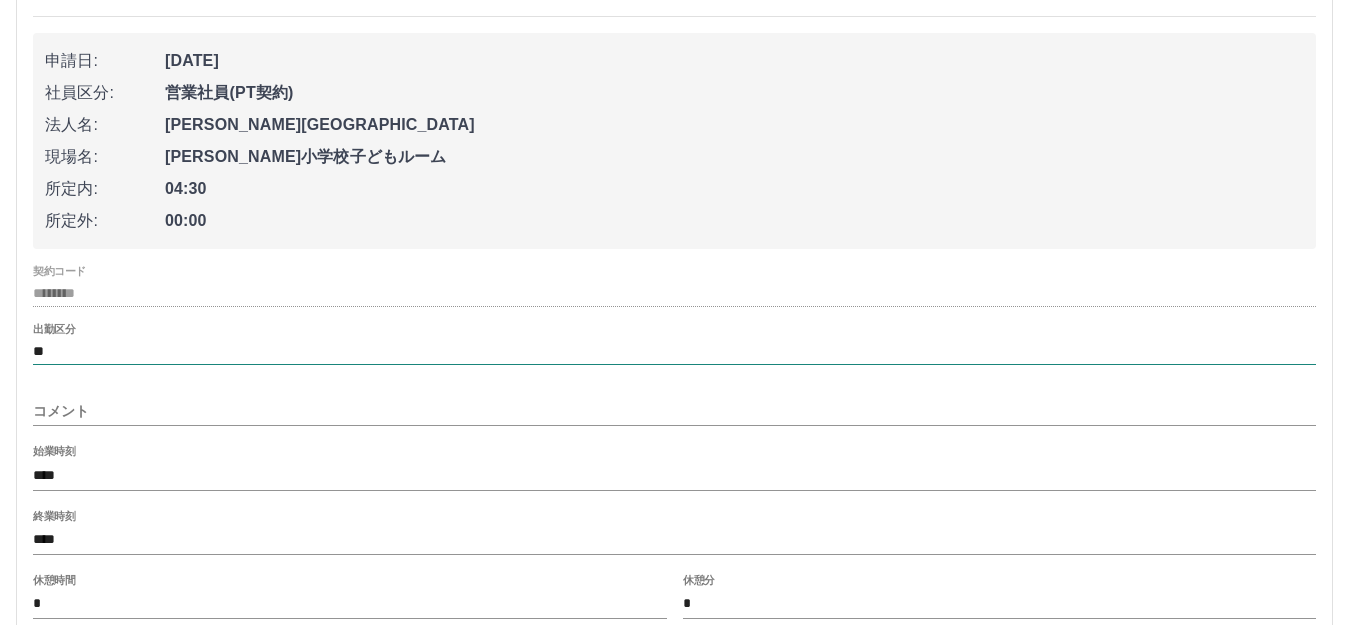 click on "**" at bounding box center (674, 351) 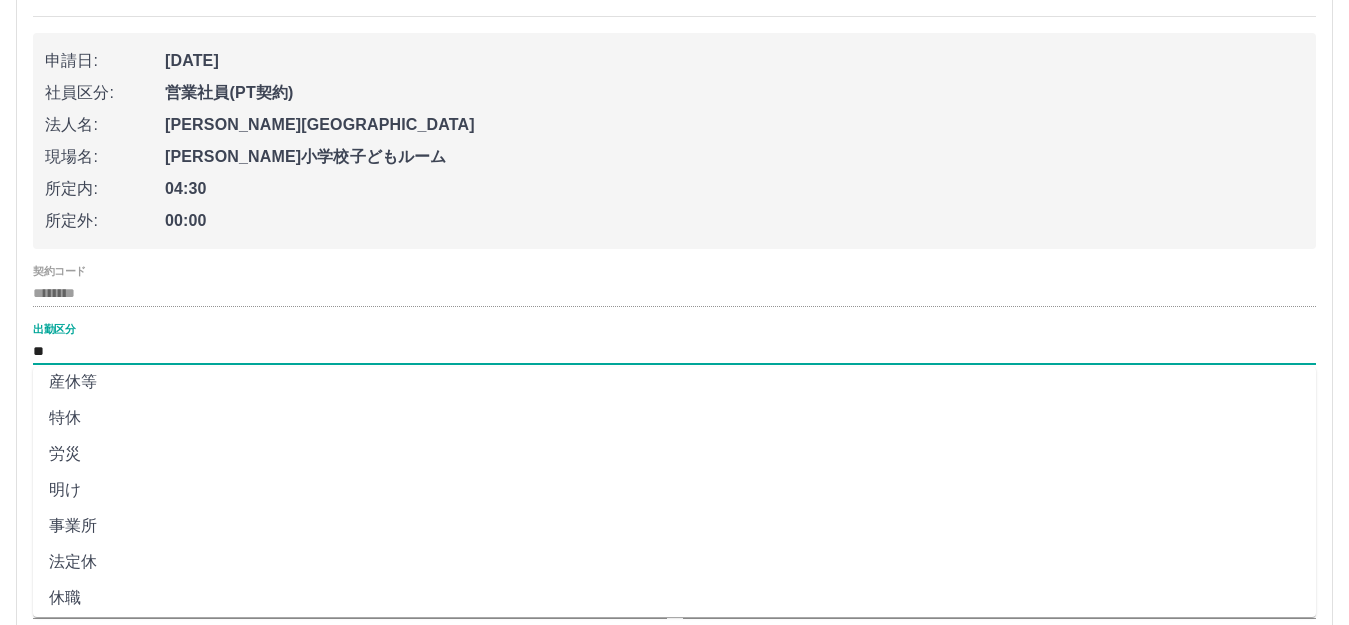 scroll, scrollTop: 414, scrollLeft: 0, axis: vertical 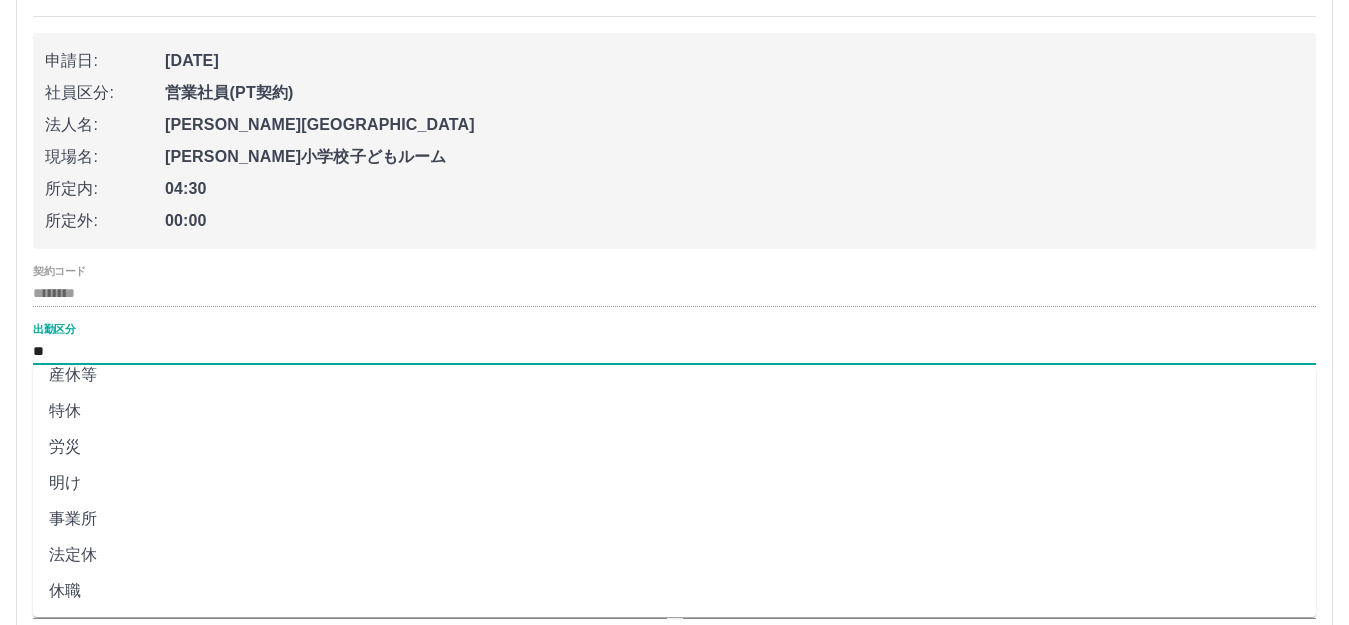 click on "契約コード ******** 出勤区分 ** コメント 始業時刻 **** 終業時刻 **** 休憩時間 * 休憩分 *" at bounding box center [674, 443] 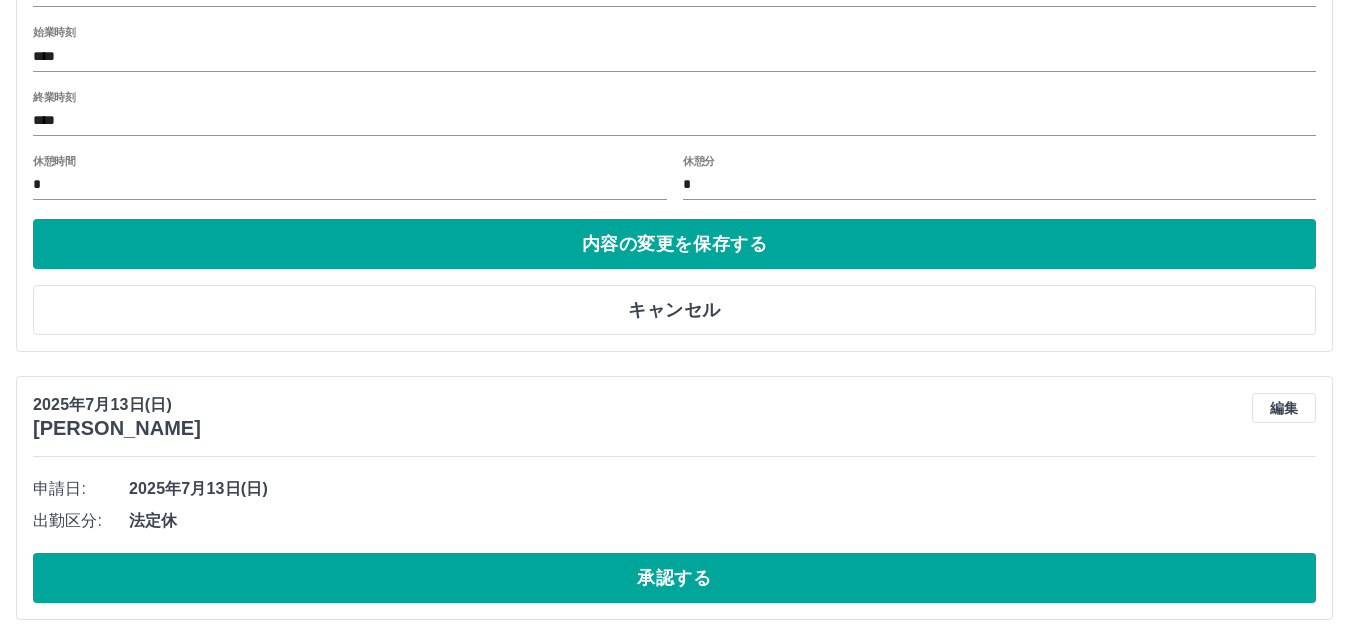 scroll, scrollTop: 740, scrollLeft: 0, axis: vertical 